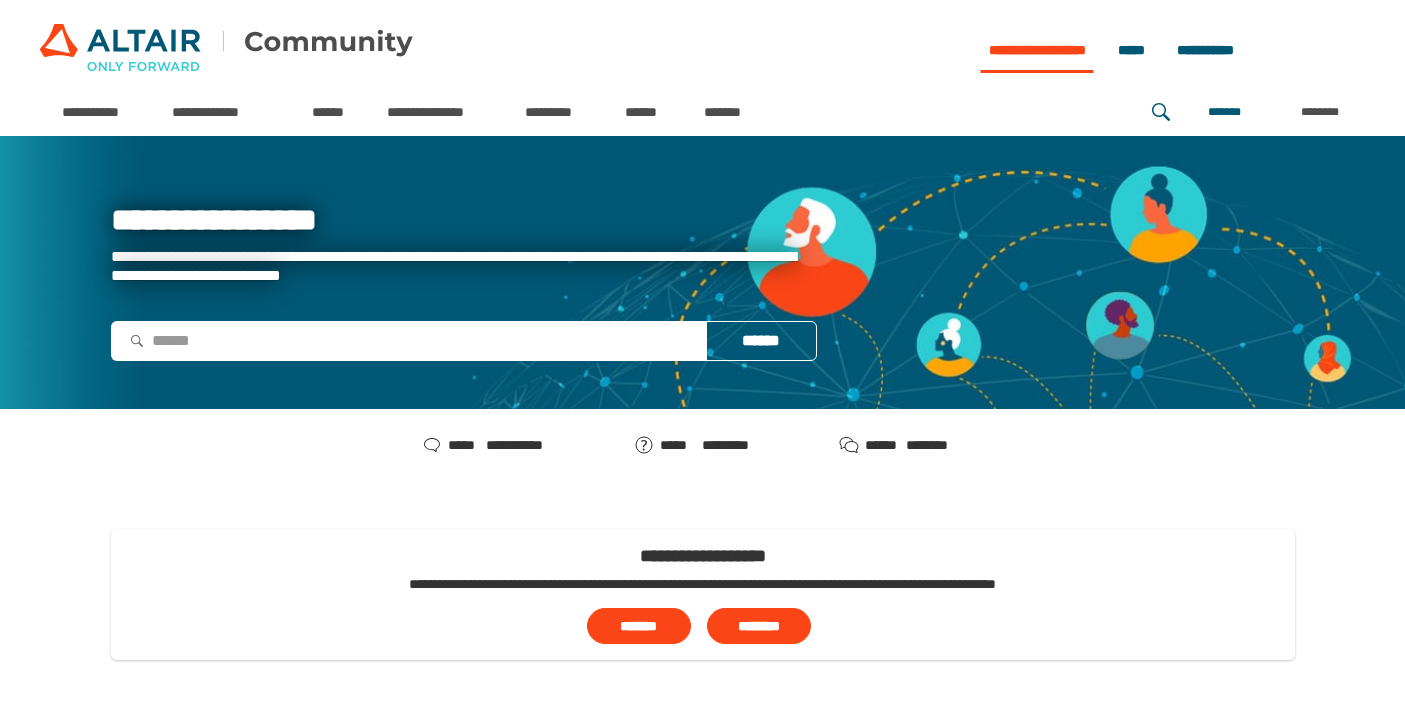 scroll, scrollTop: 0, scrollLeft: 0, axis: both 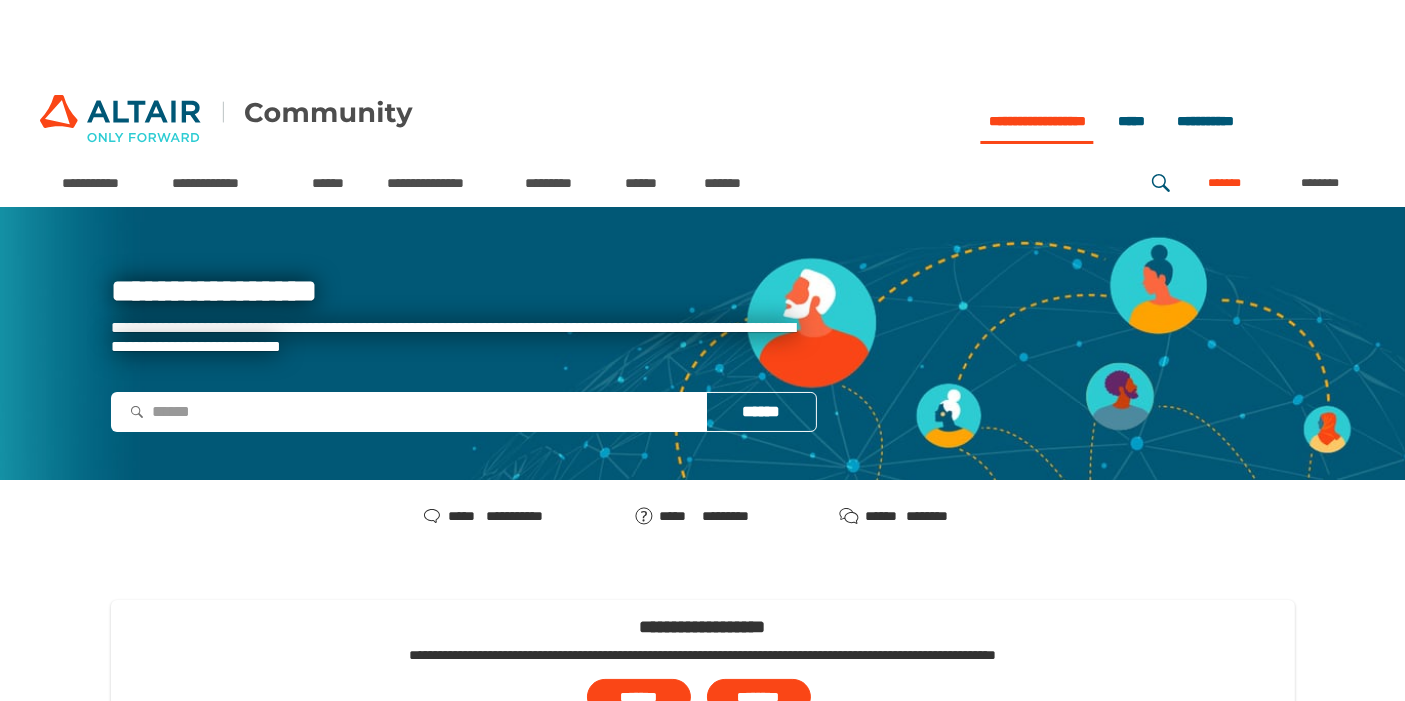 click on "*******" at bounding box center (1224, 183) 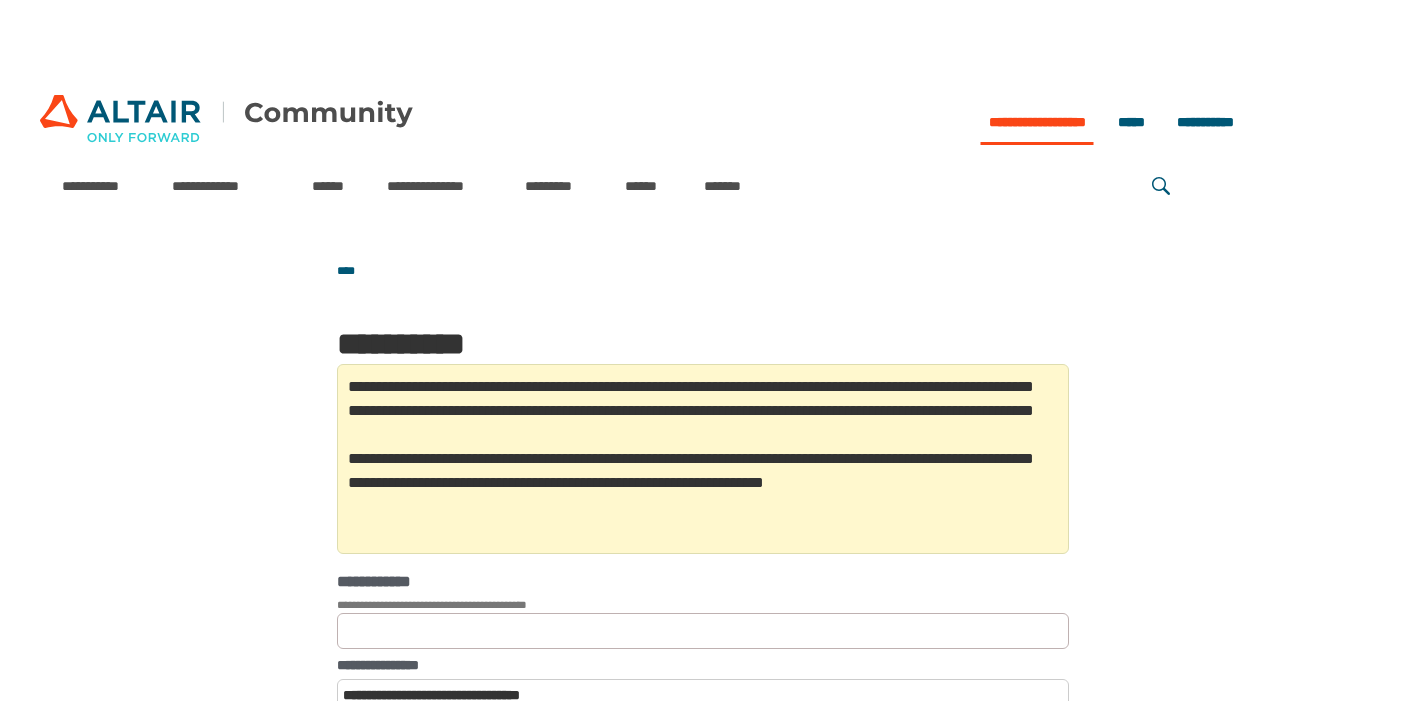 scroll, scrollTop: 0, scrollLeft: 0, axis: both 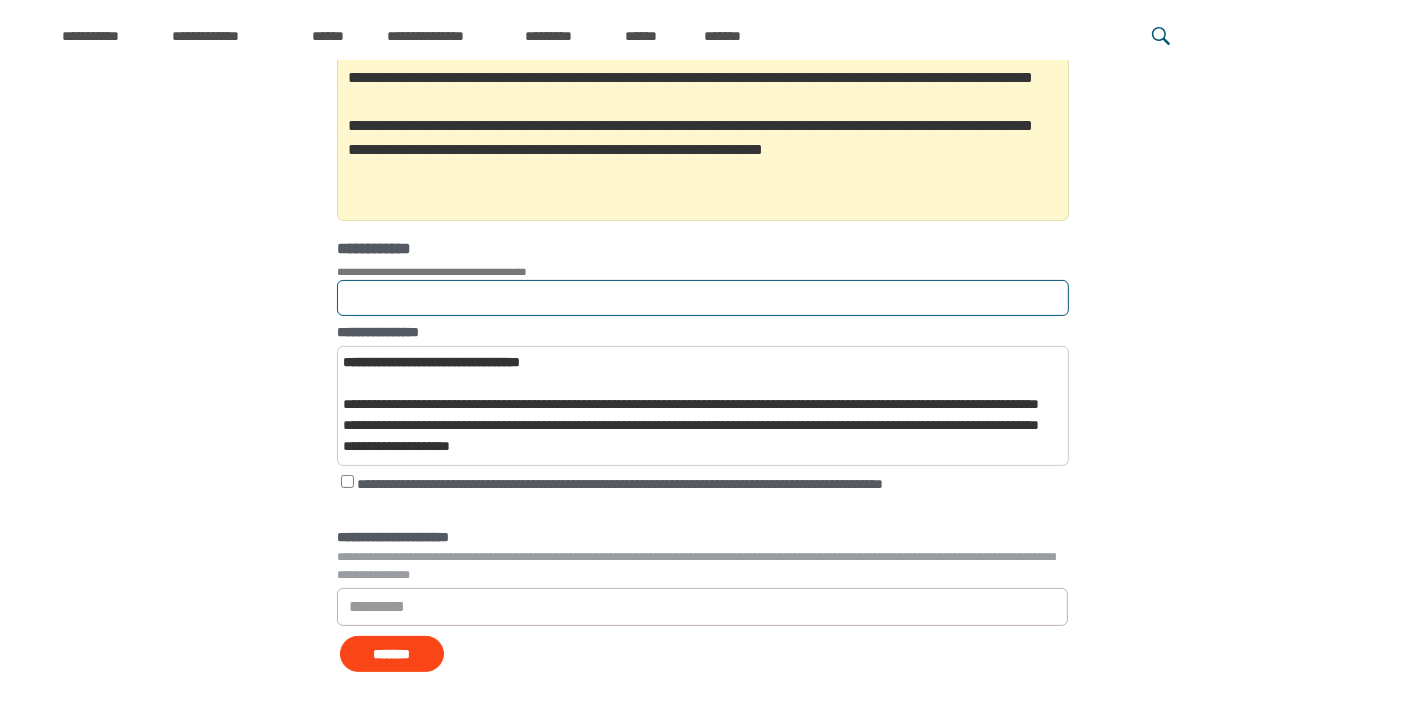 click on "**********" at bounding box center [703, 298] 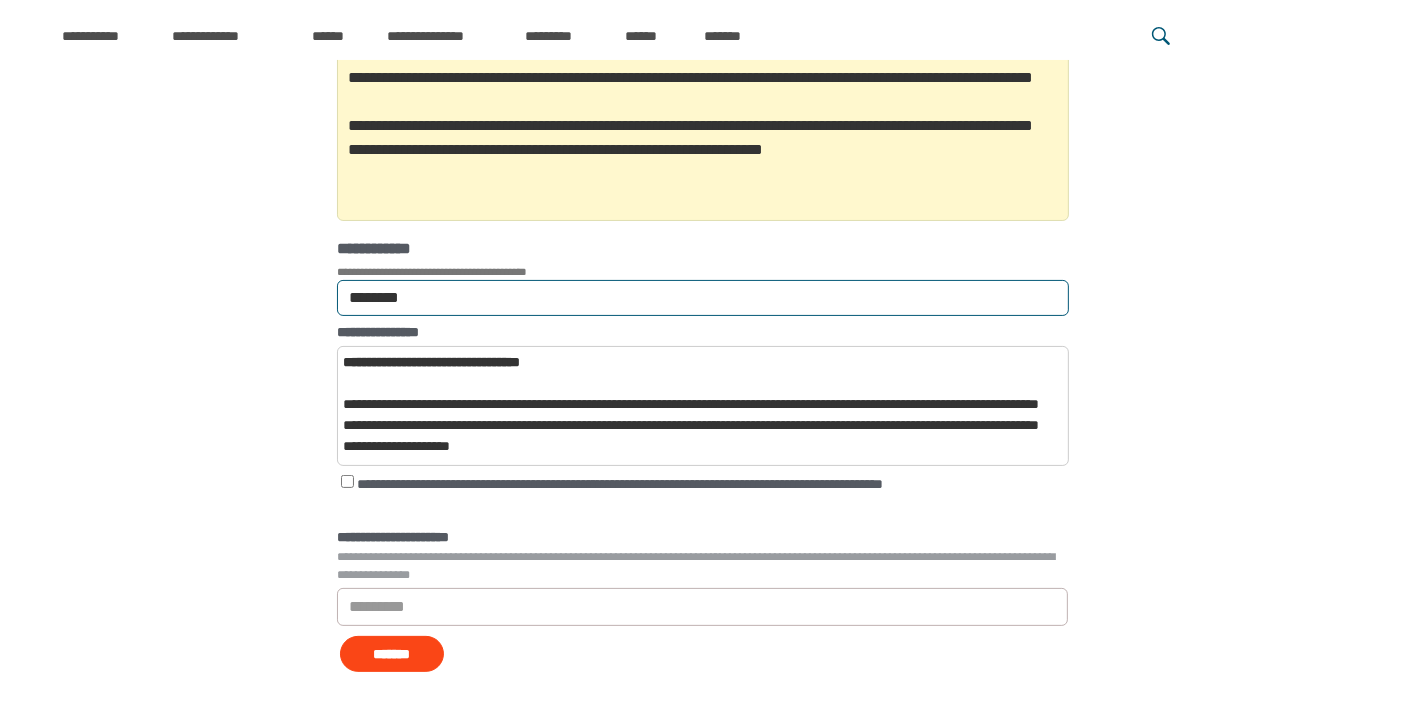 type on "********" 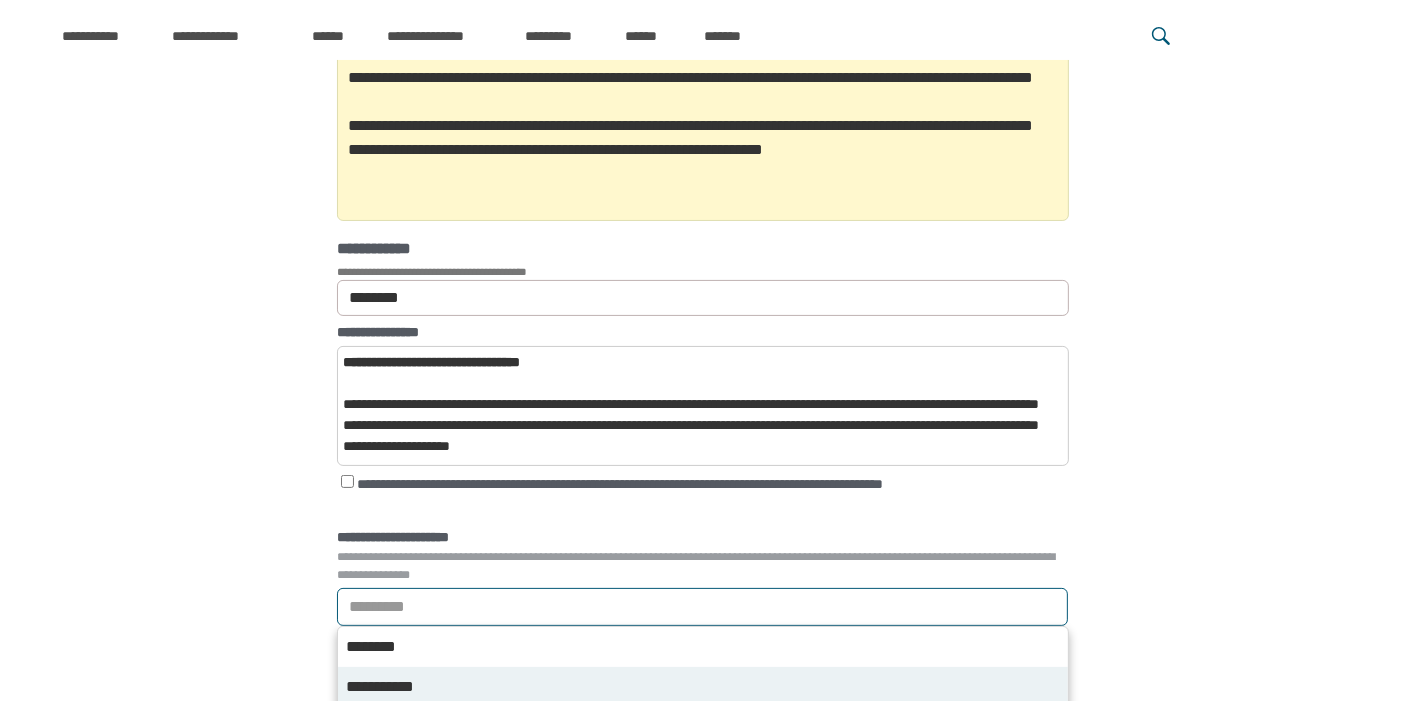 scroll, scrollTop: 433, scrollLeft: 0, axis: vertical 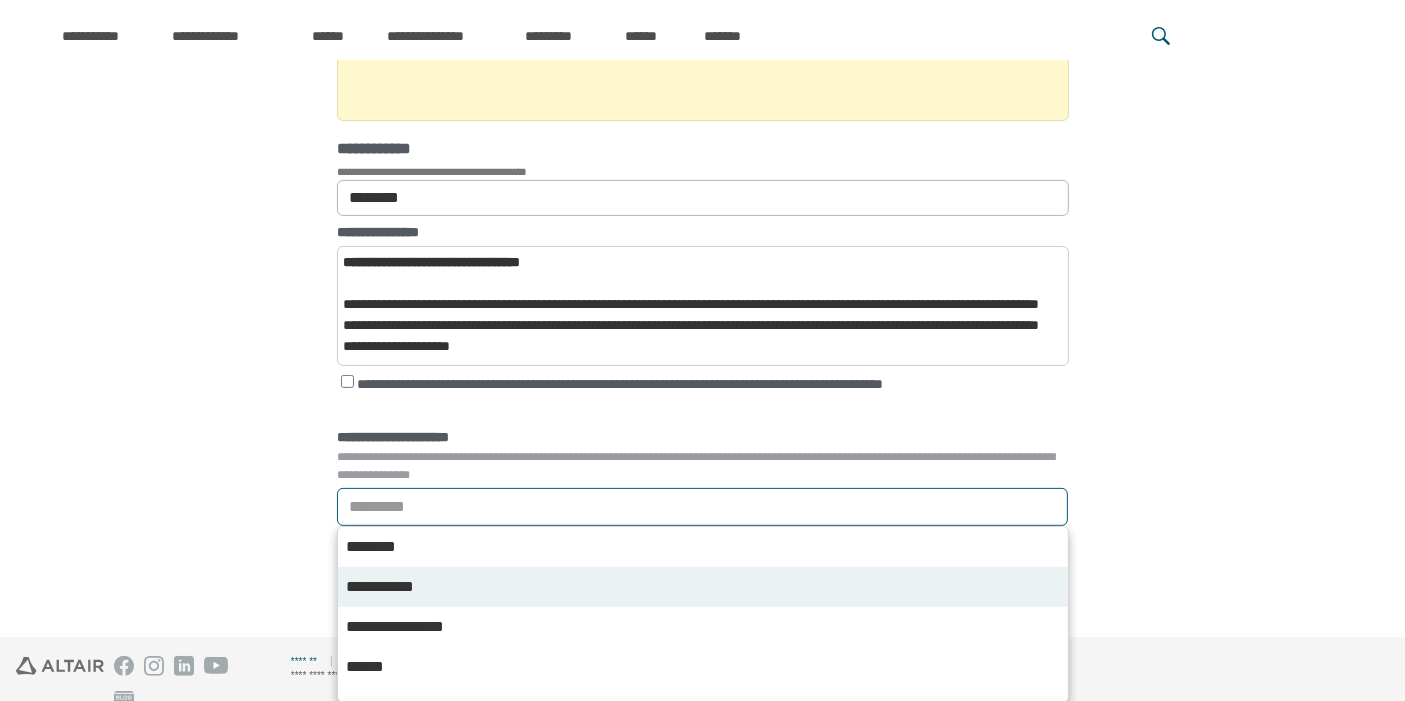 click on "**********" at bounding box center [703, 507] 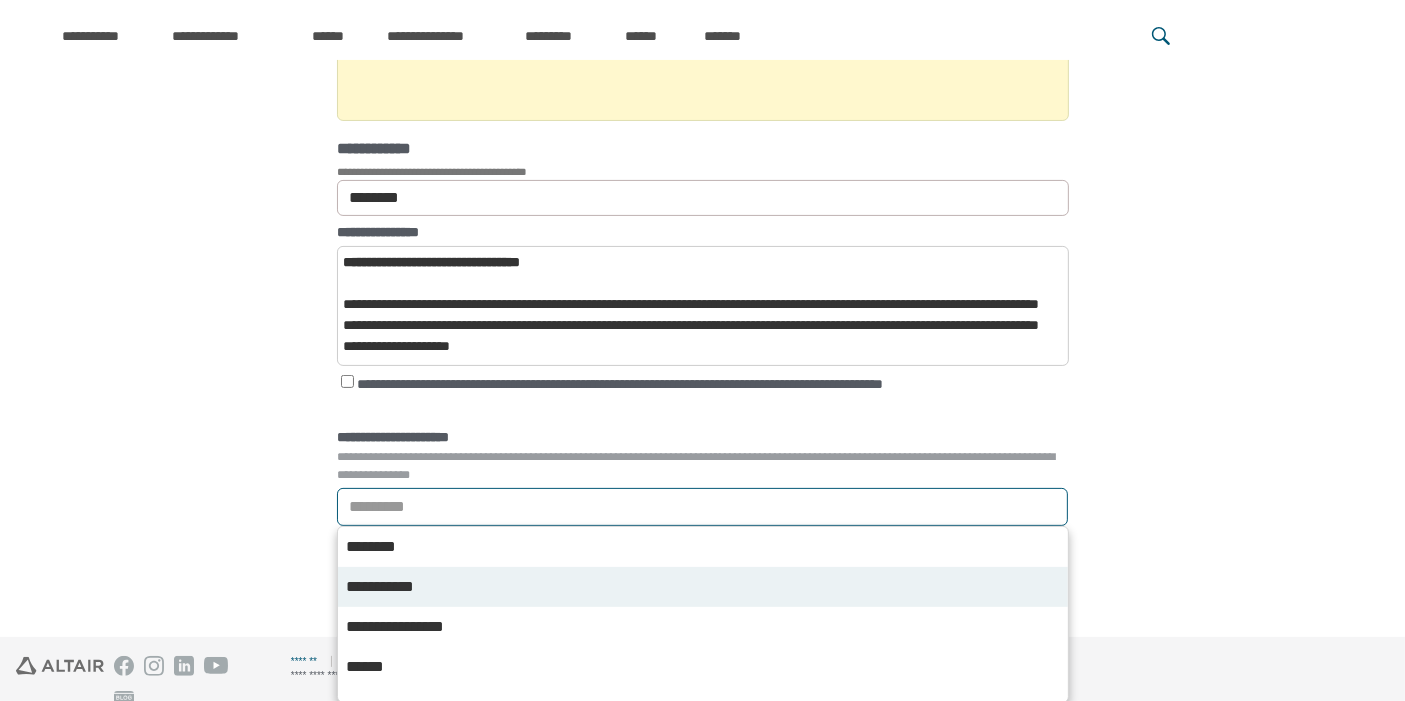 click on "**********" at bounding box center (391, 587) 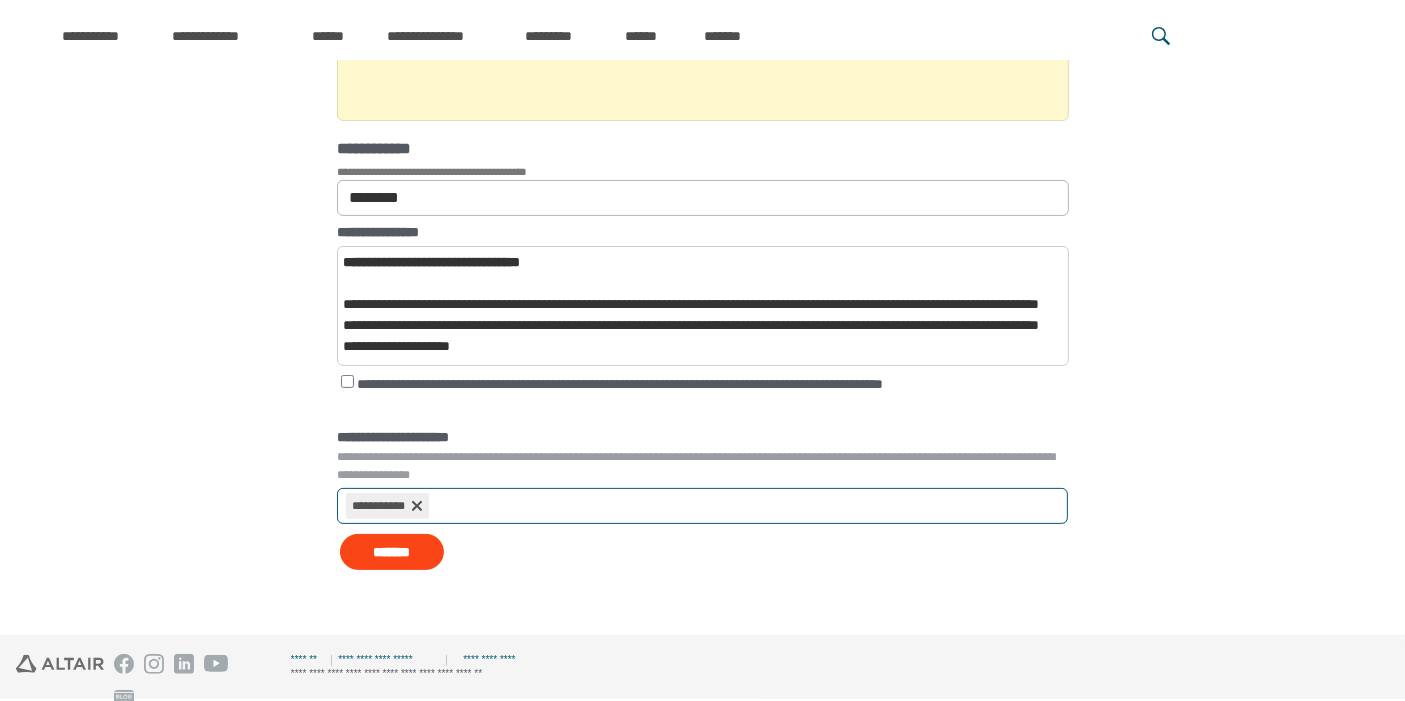 scroll, scrollTop: 430, scrollLeft: 0, axis: vertical 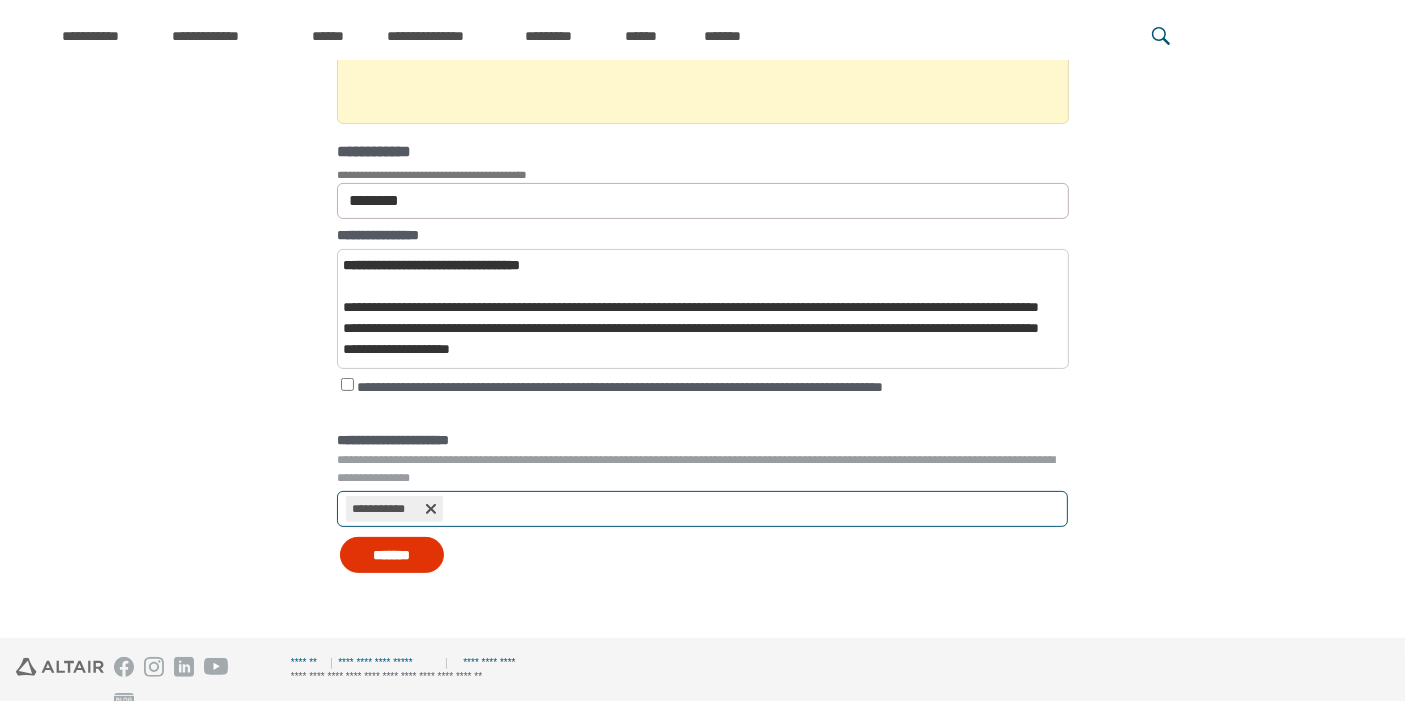 click on "*******" at bounding box center (392, 555) 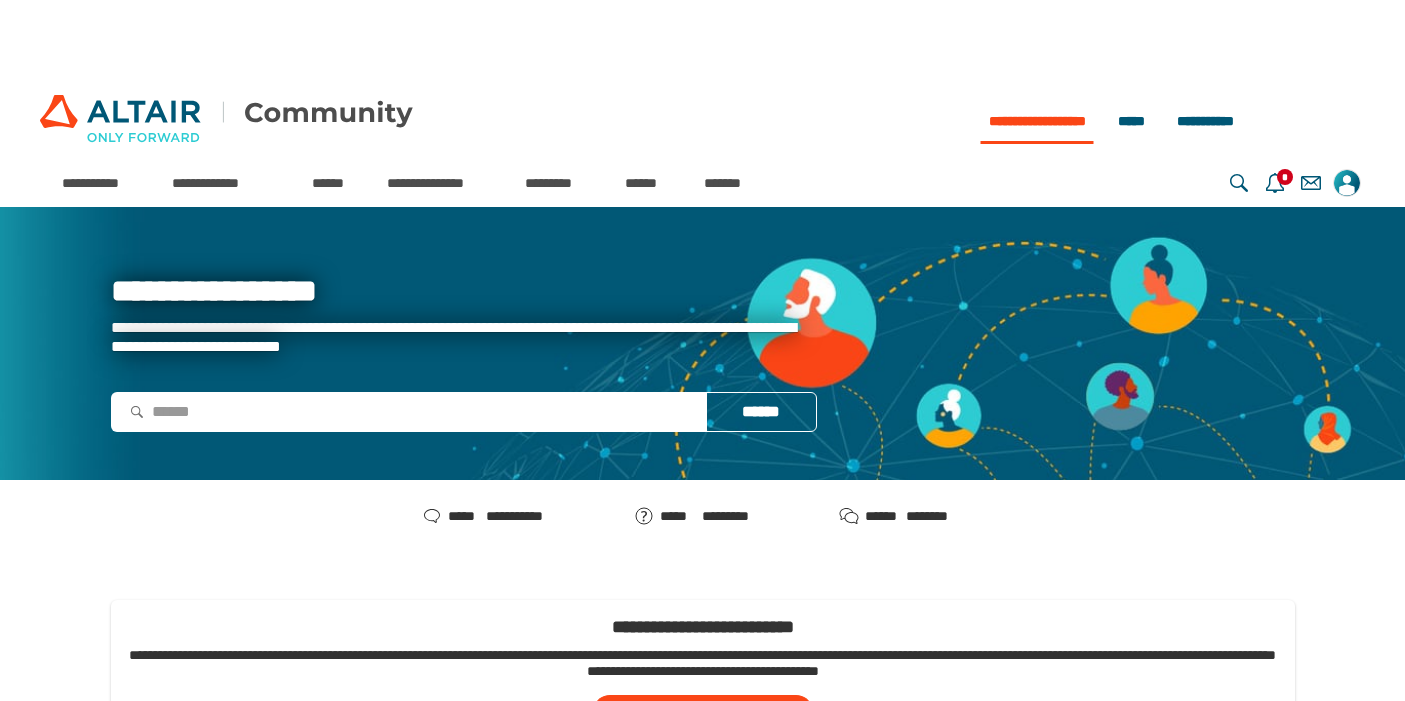 scroll, scrollTop: 0, scrollLeft: 0, axis: both 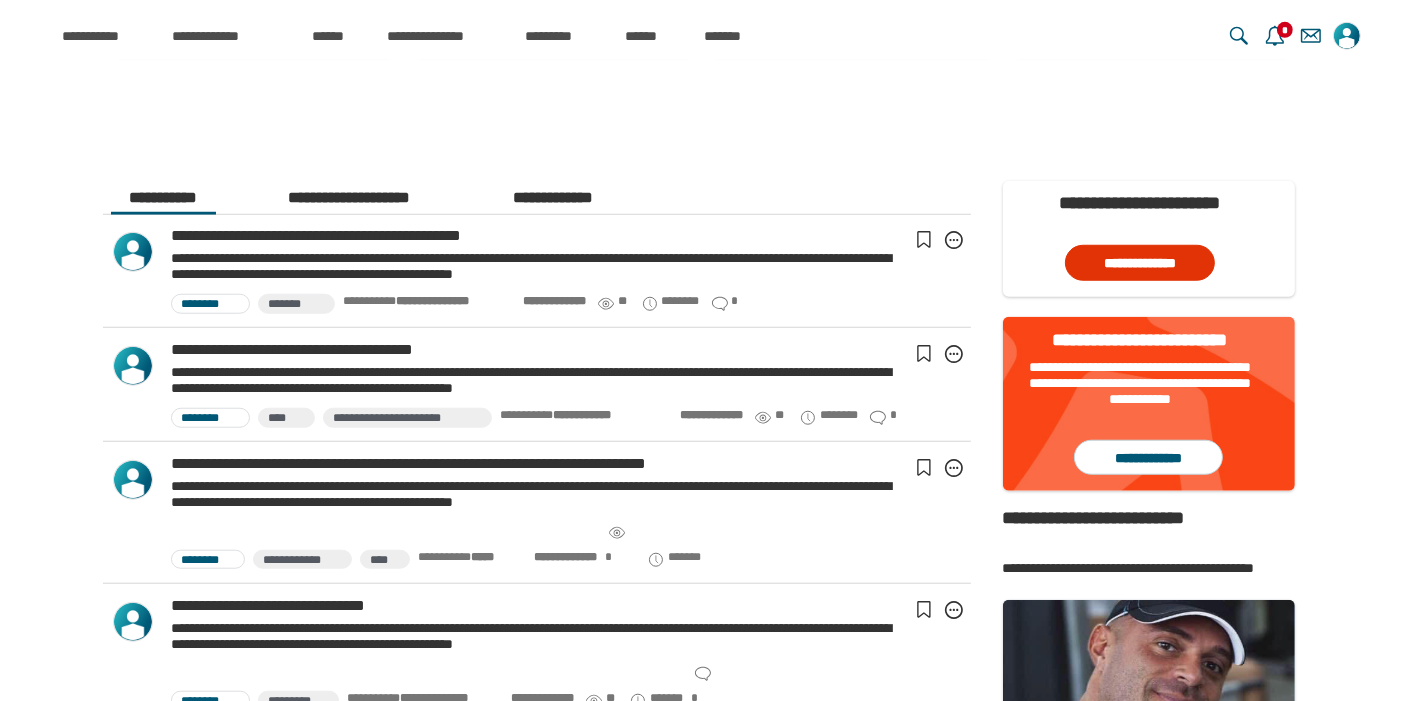 click on "**********" 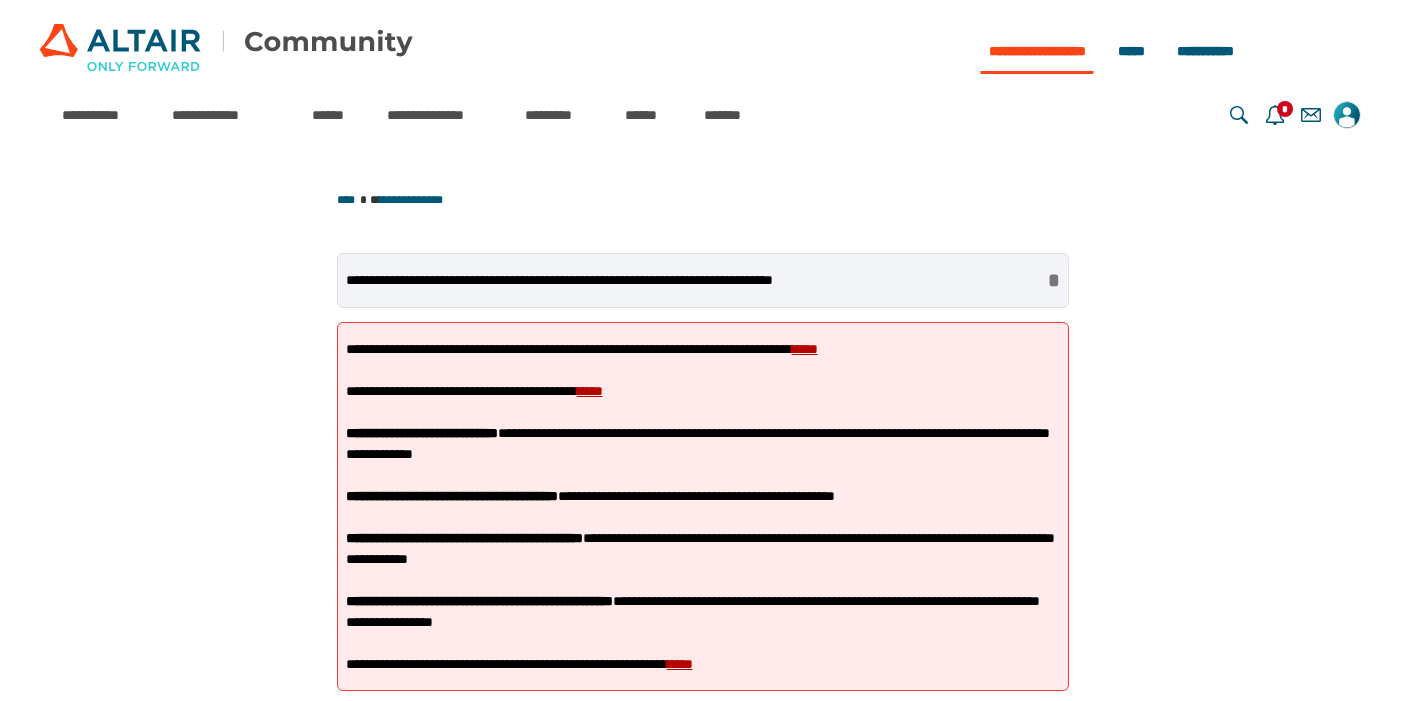 scroll, scrollTop: 0, scrollLeft: 0, axis: both 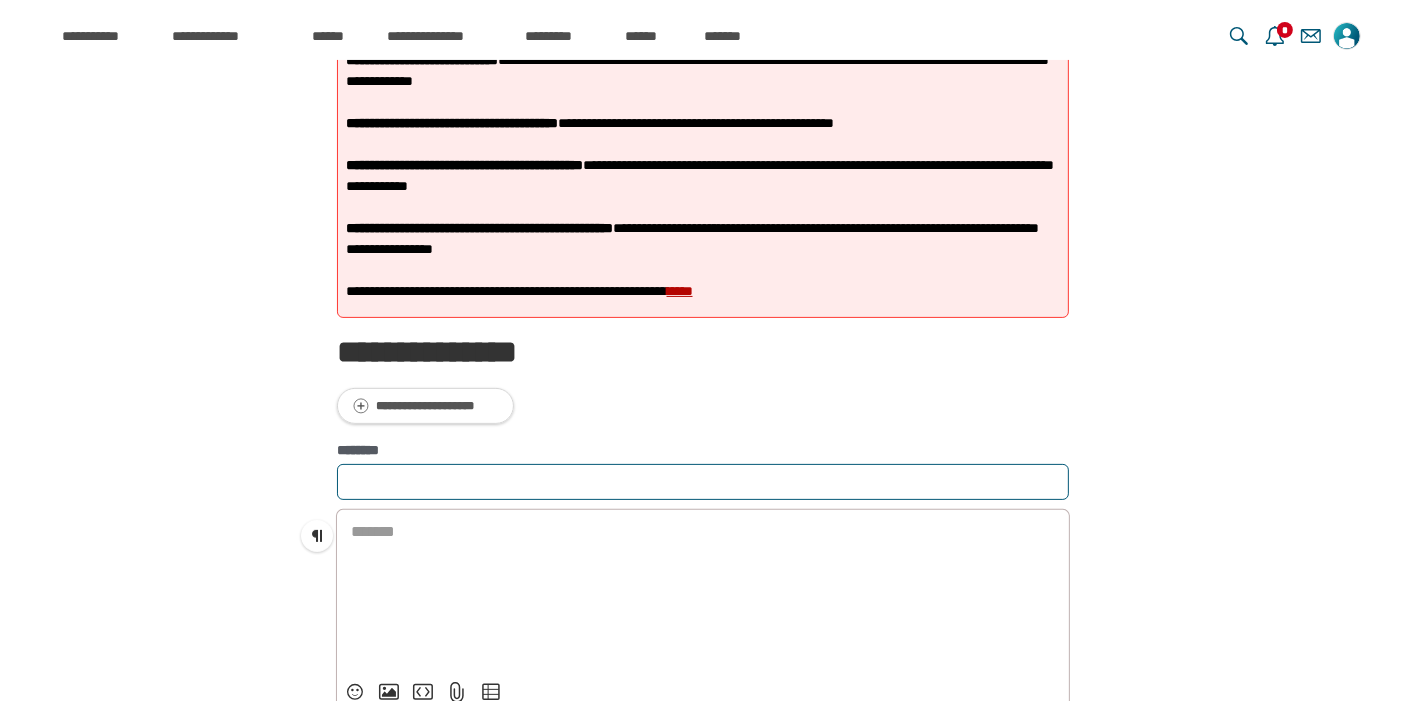 click on "********" at bounding box center [703, 482] 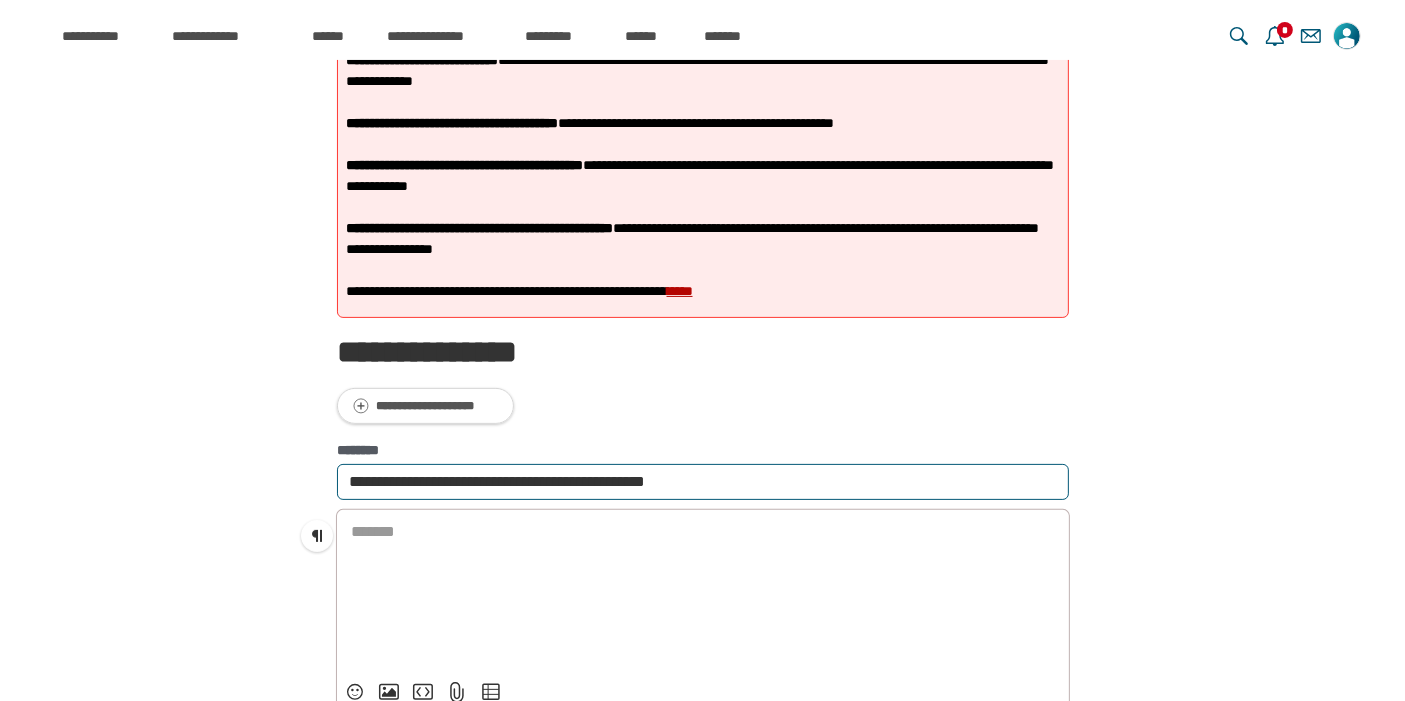 type on "**********" 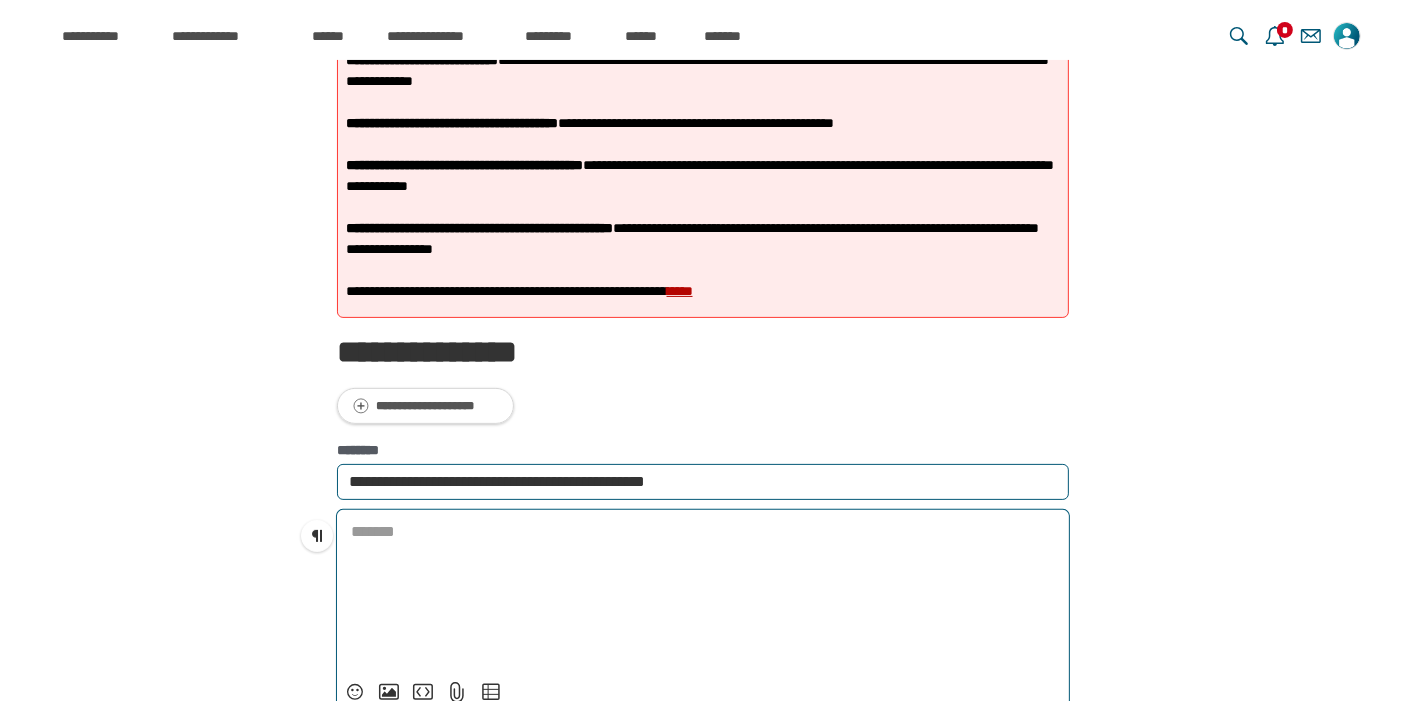 click on "﻿" at bounding box center [703, 592] 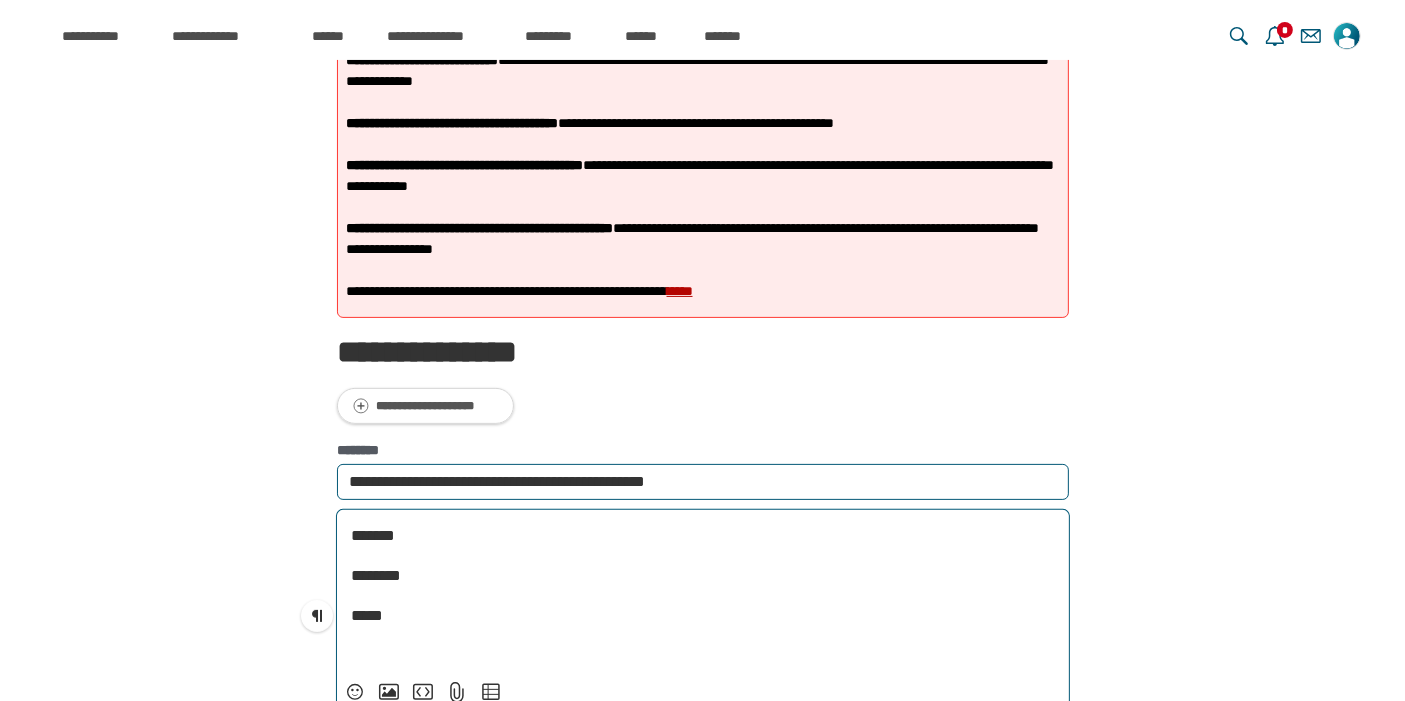 scroll, scrollTop: 268, scrollLeft: 0, axis: vertical 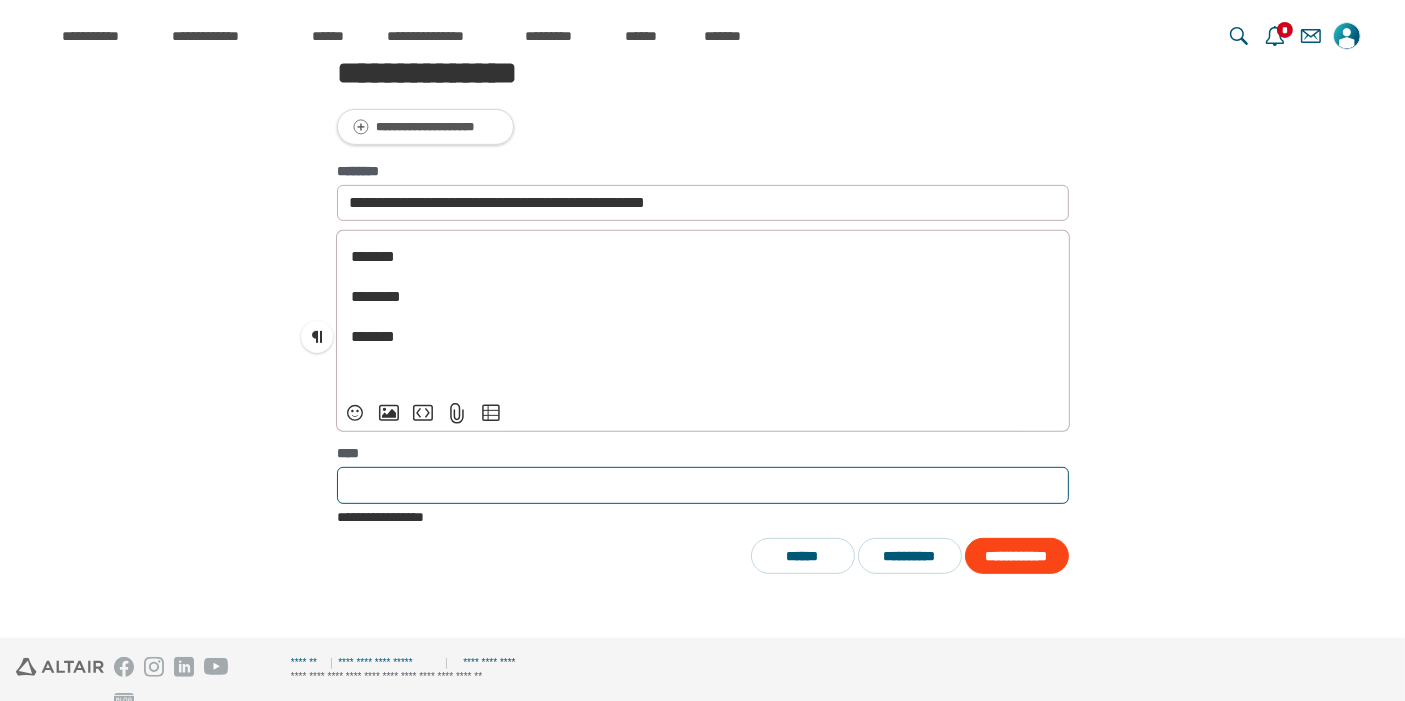 click at bounding box center [703, 485] 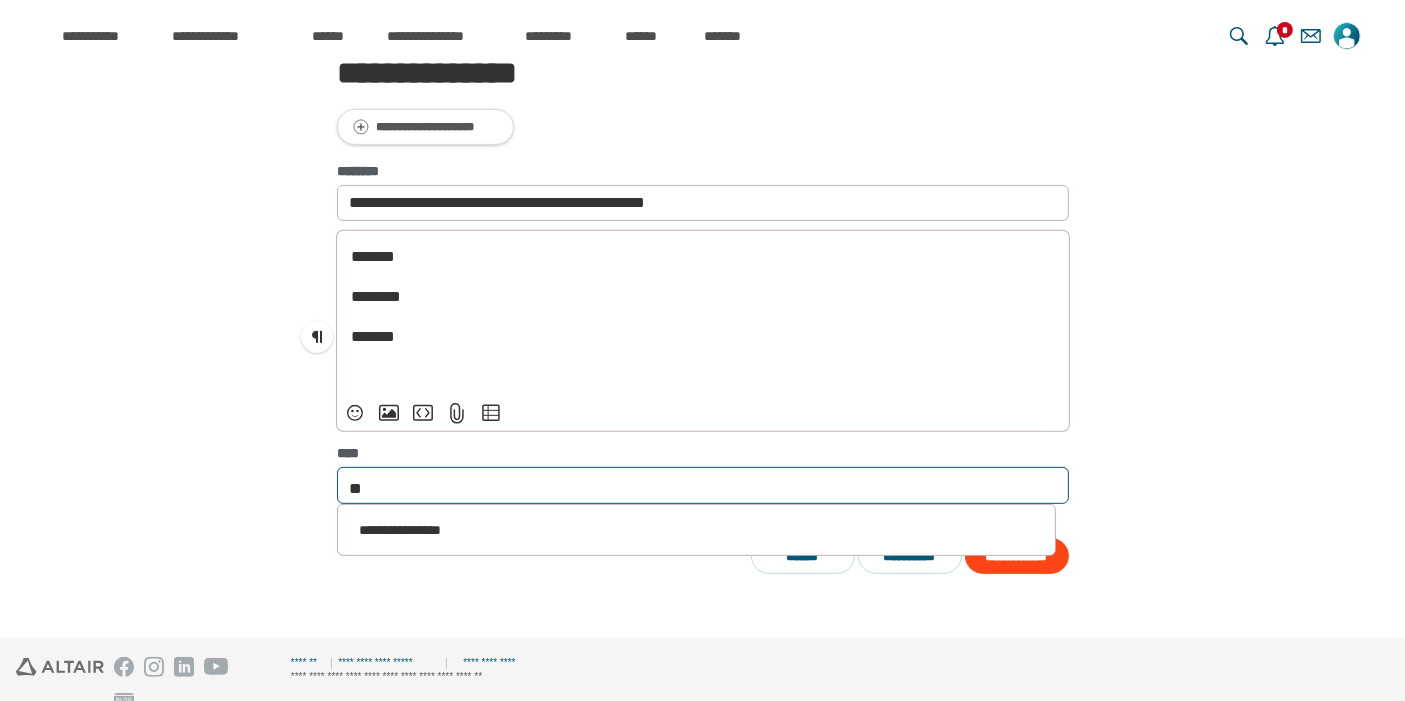 type on "*" 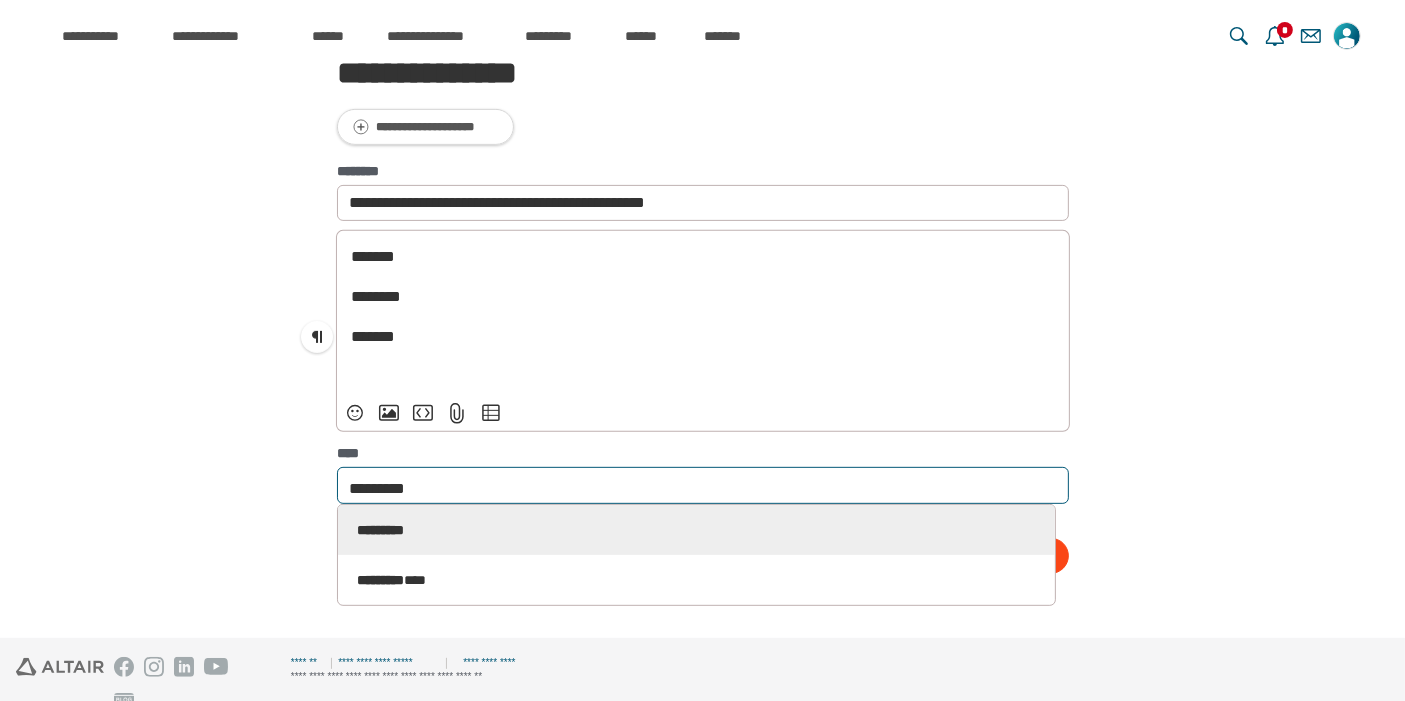 type on "*********" 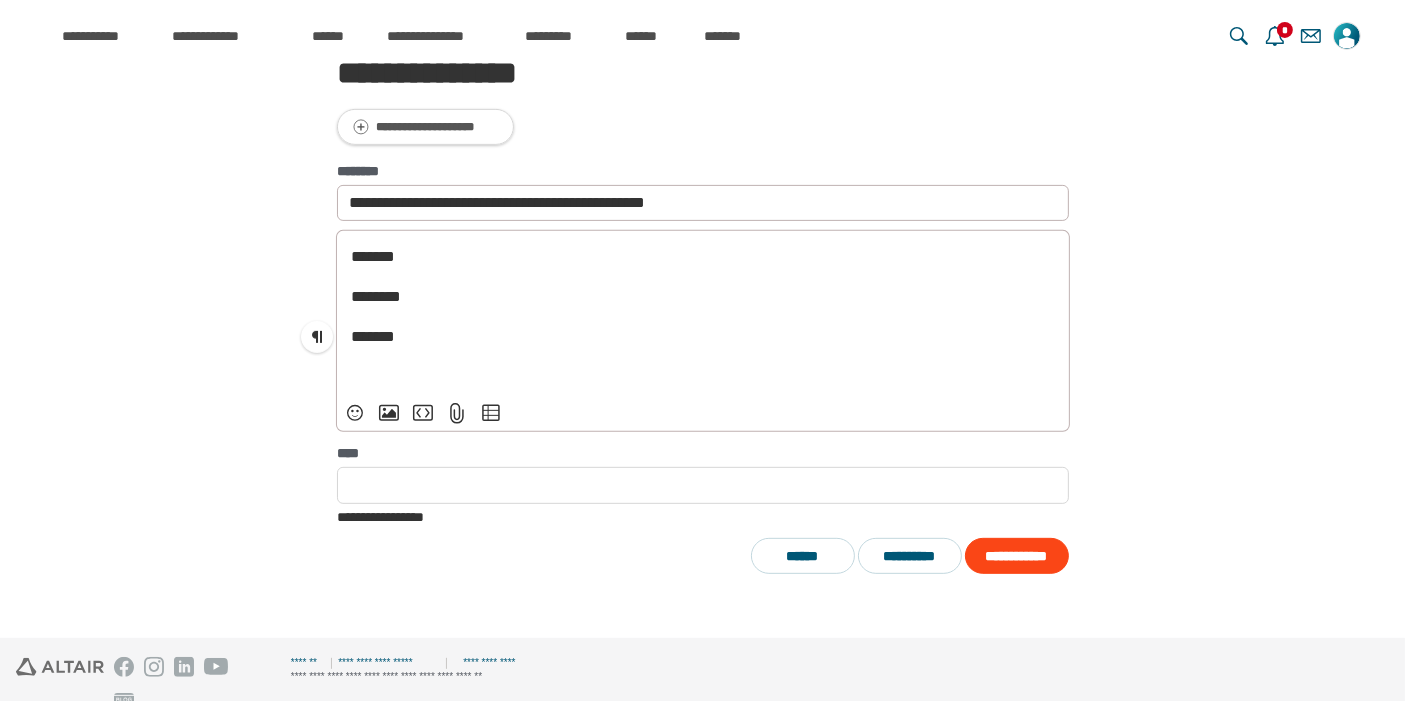 click on "**********" at bounding box center [702, 62] 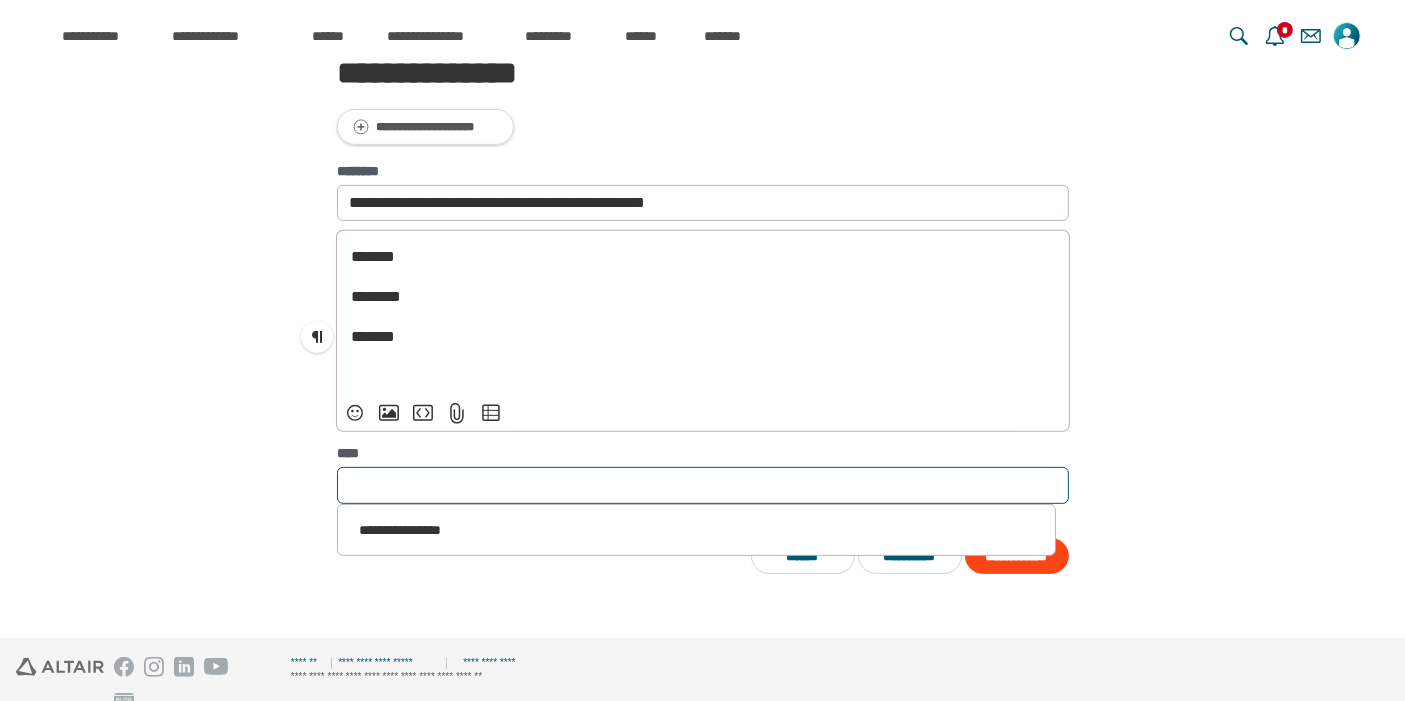 click at bounding box center [366, 488] 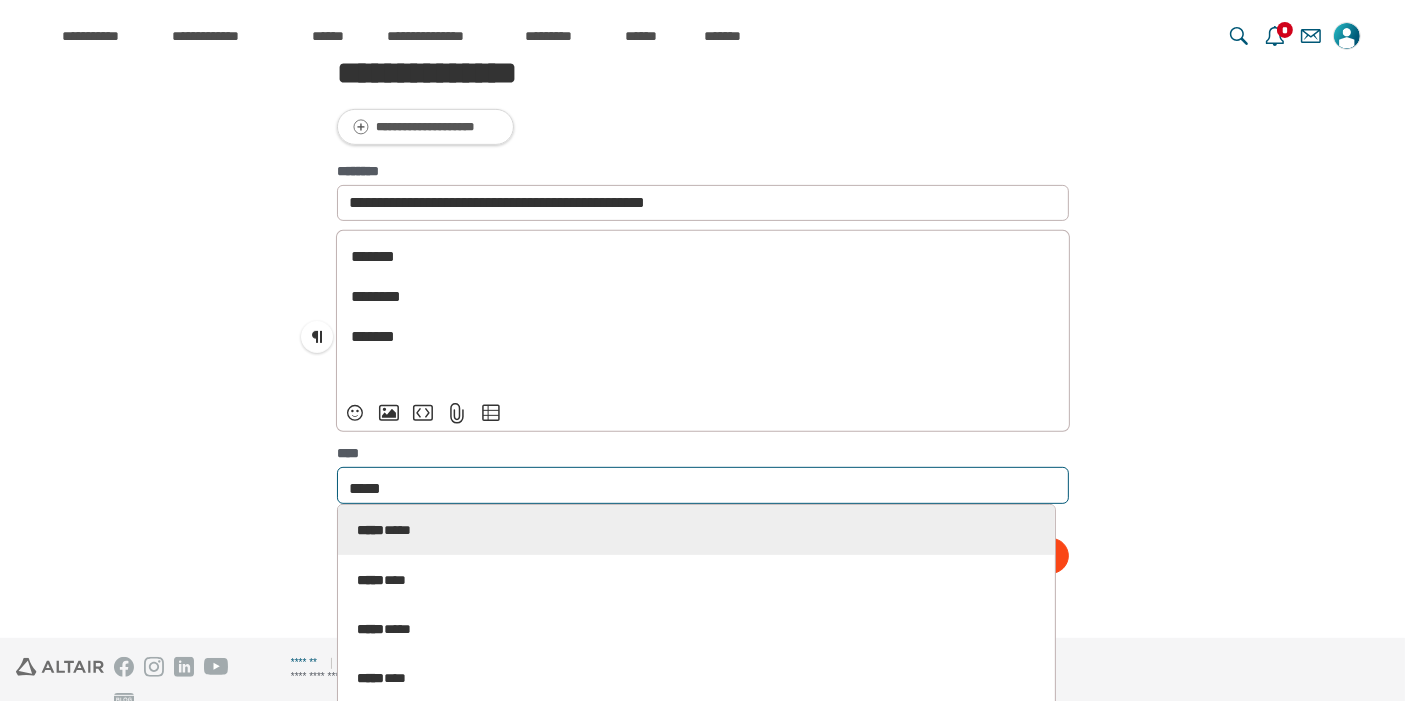 type on "******" 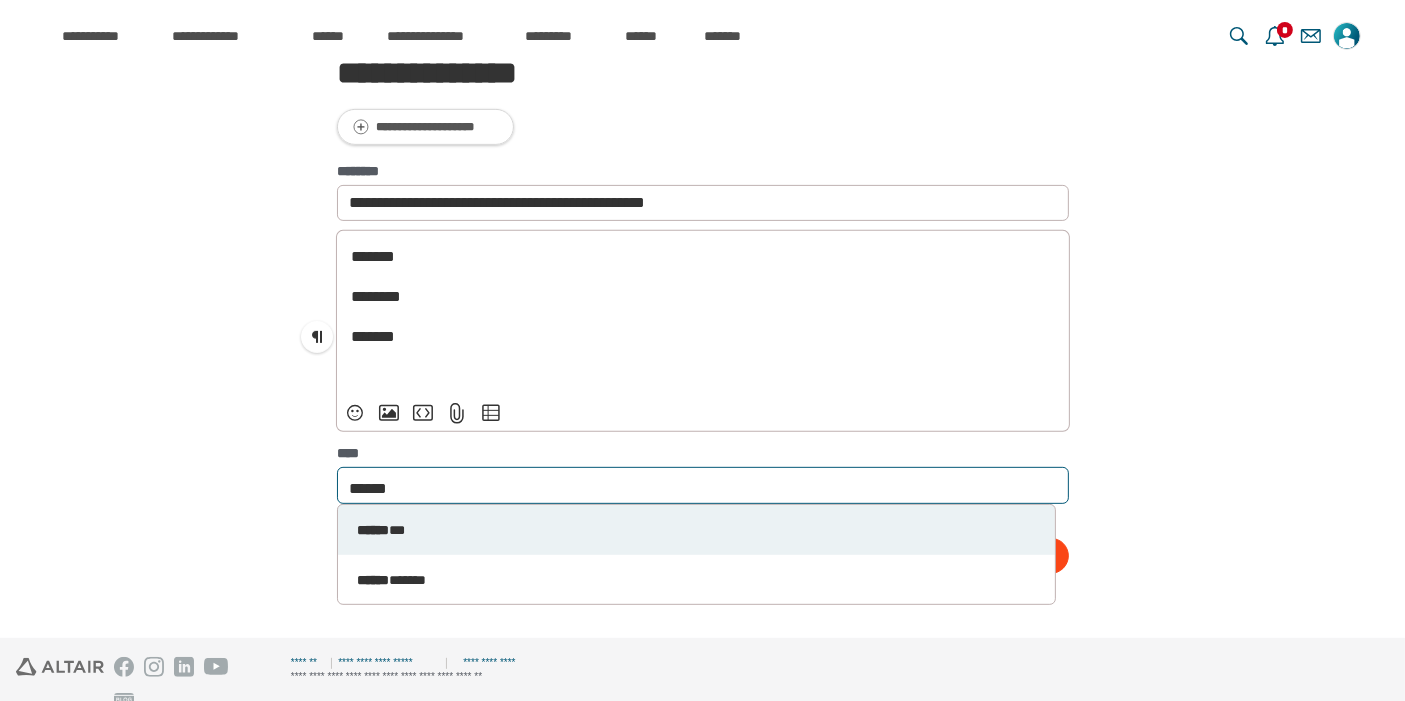 type 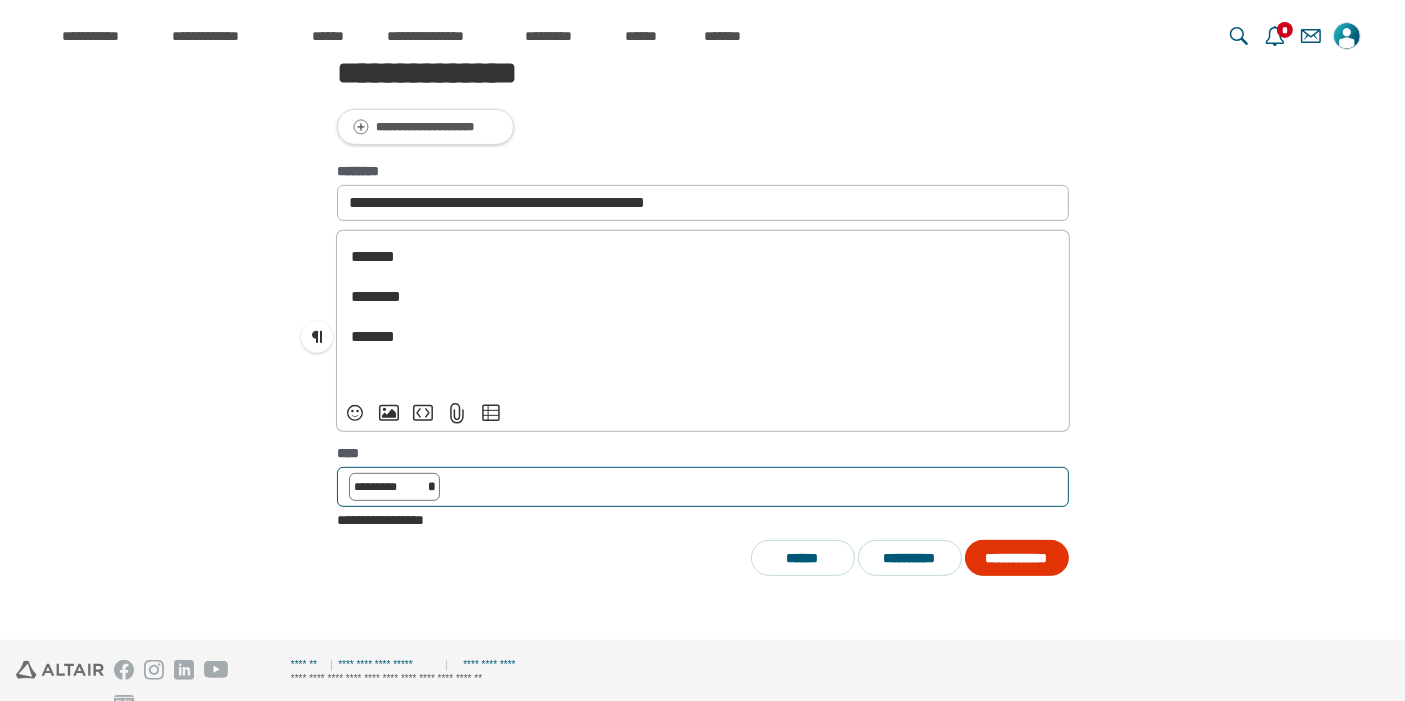 click on "**********" at bounding box center (1017, 558) 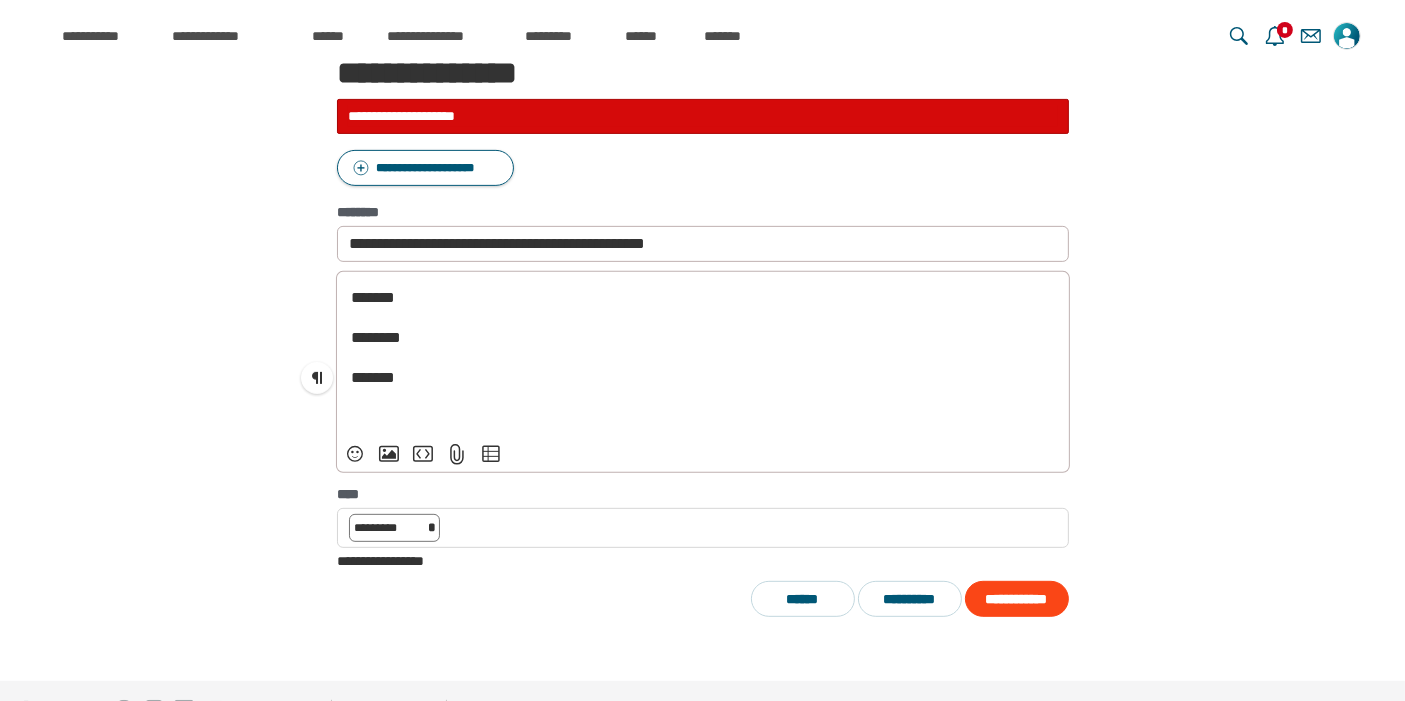 click on "**********" at bounding box center [703, 168] 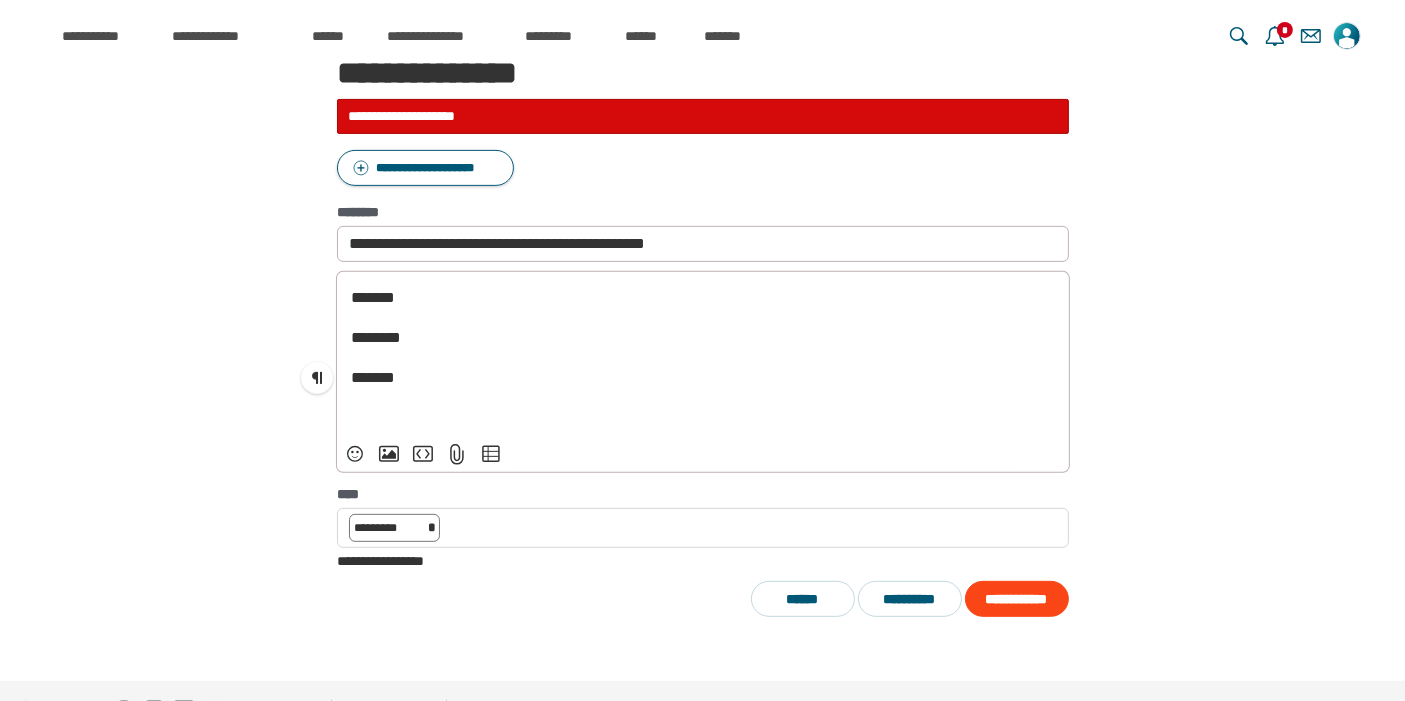 select on "**" 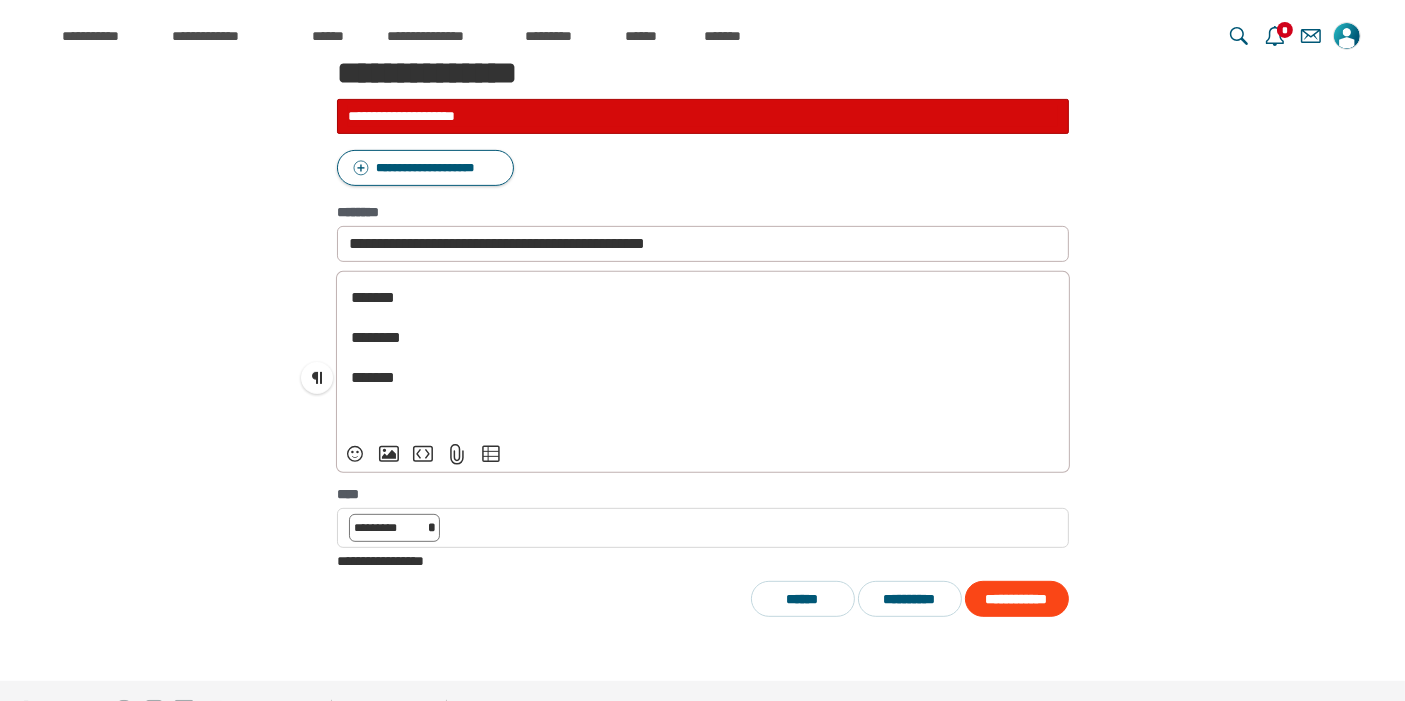 click on "**********" at bounding box center (703, 168) 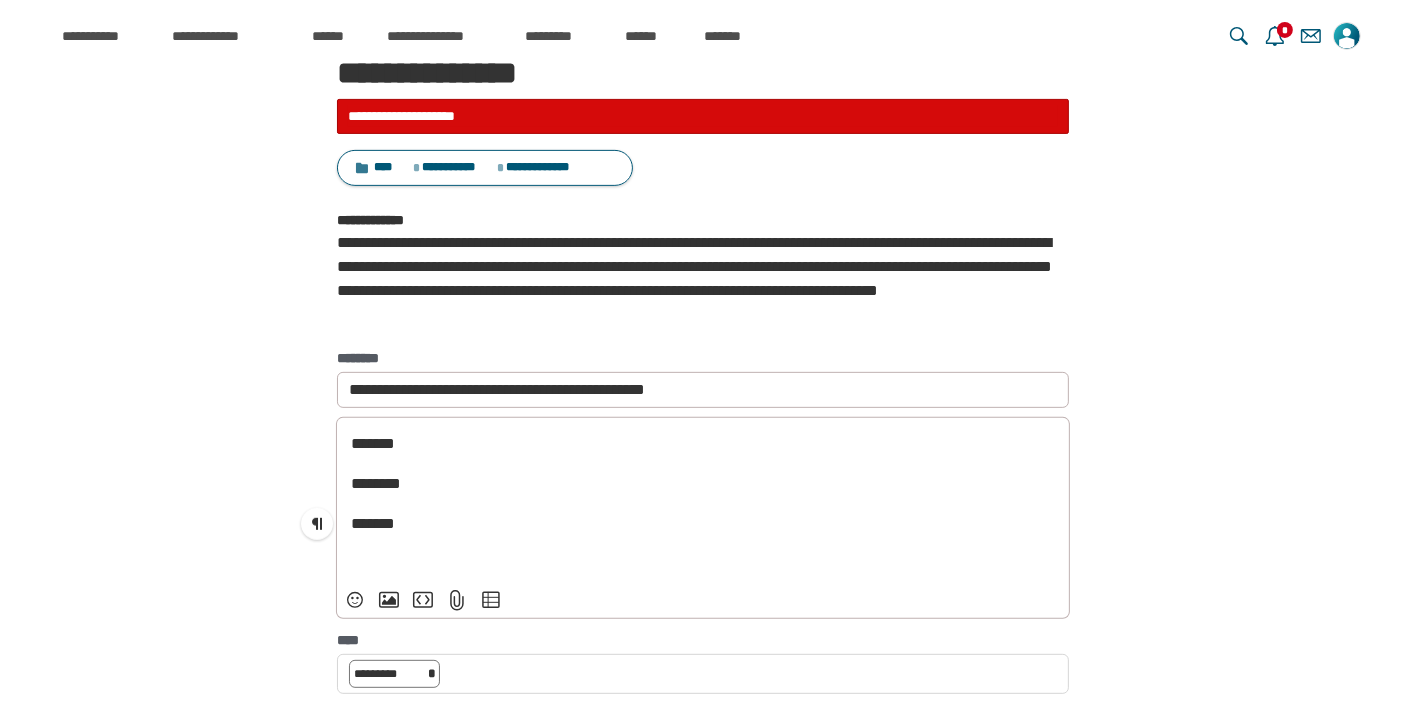scroll, scrollTop: 912, scrollLeft: 0, axis: vertical 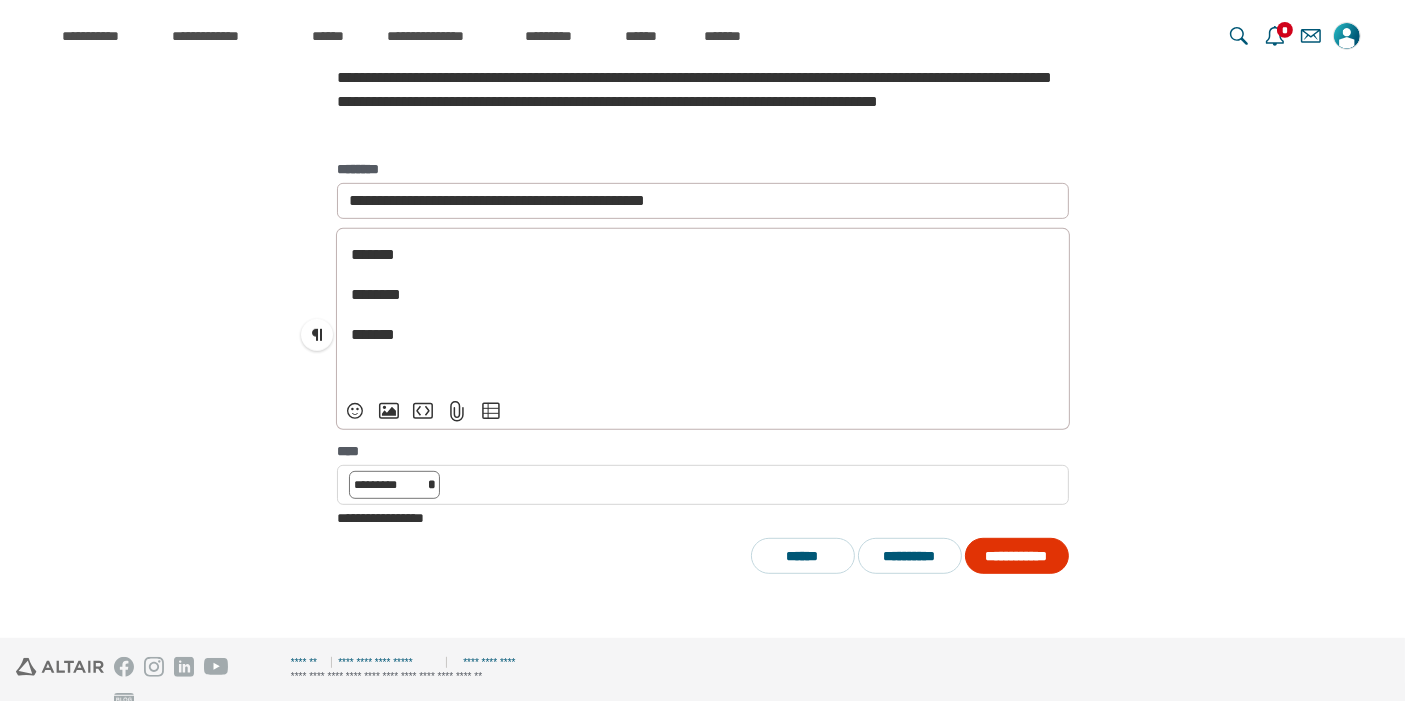 click on "**********" at bounding box center [1017, 556] 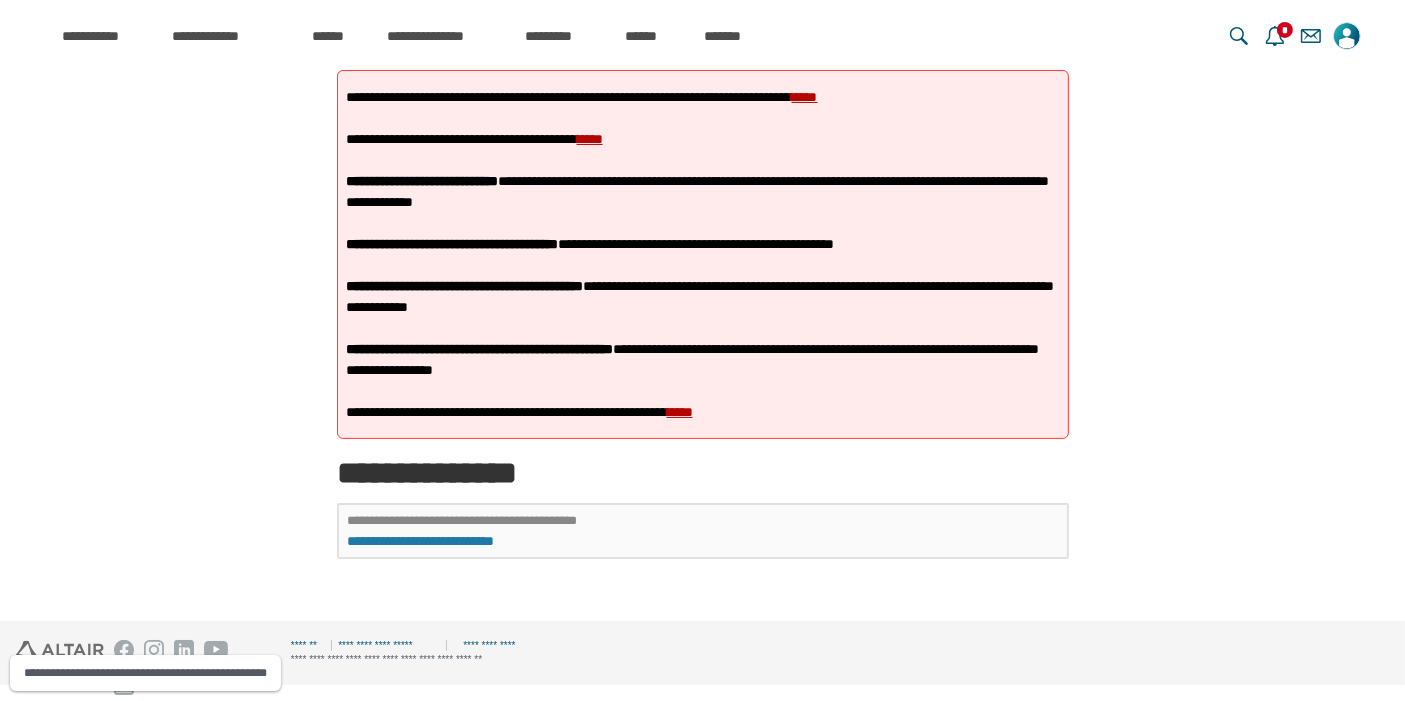 scroll, scrollTop: 305, scrollLeft: 0, axis: vertical 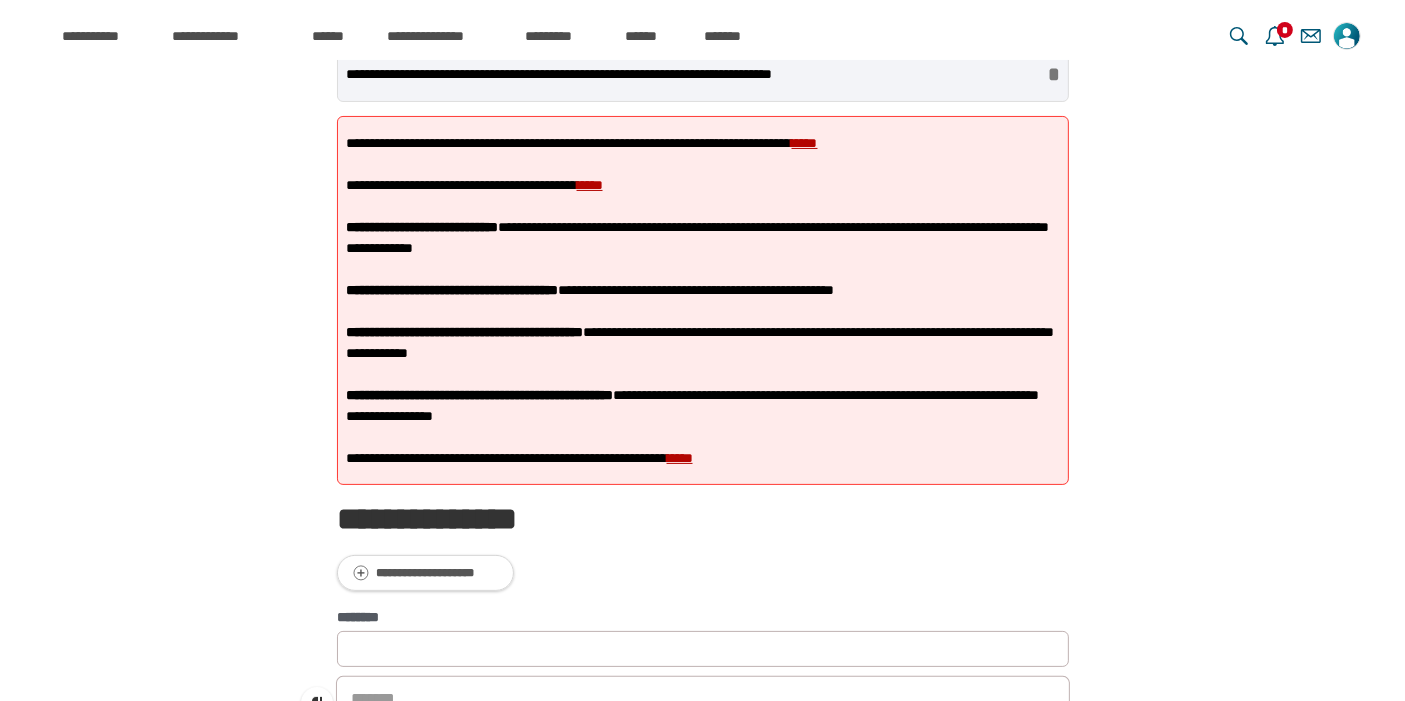 click on "**********" at bounding box center (702, 508) 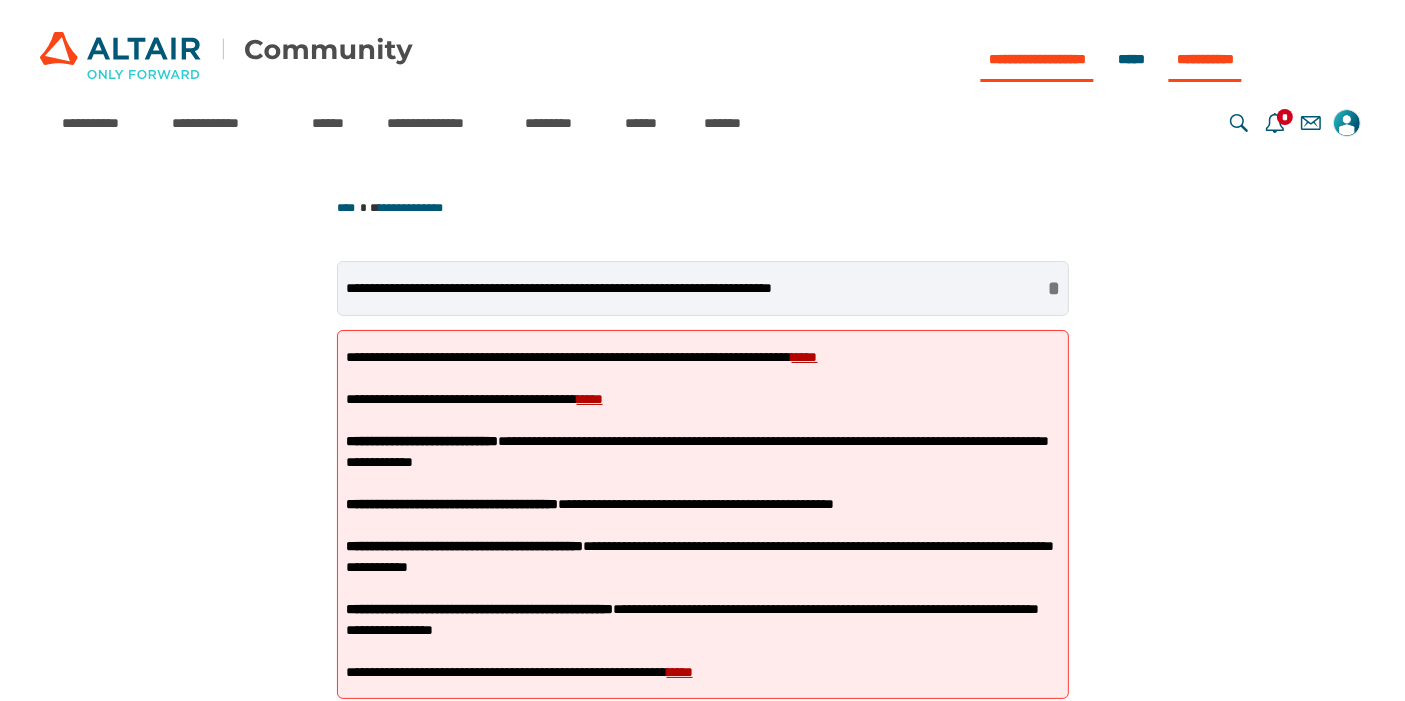 scroll, scrollTop: 0, scrollLeft: 0, axis: both 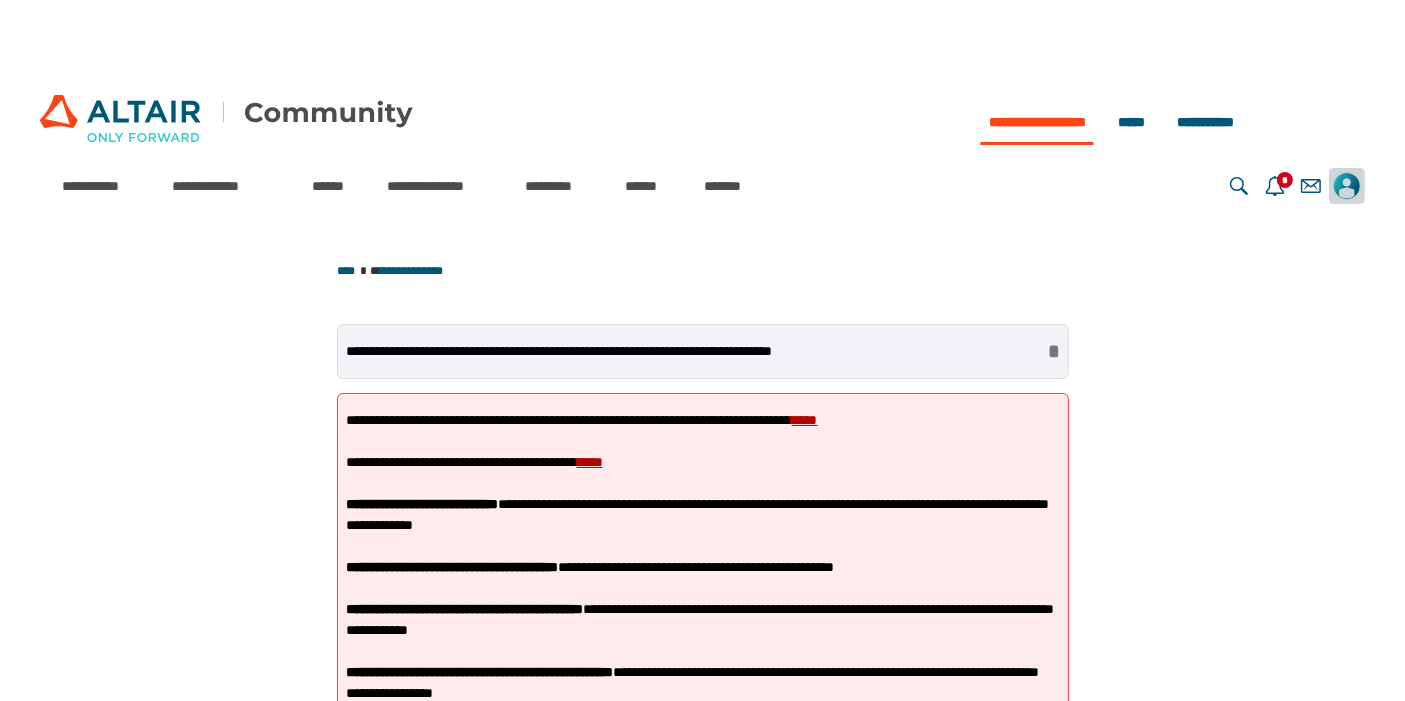 click at bounding box center (1347, 186) 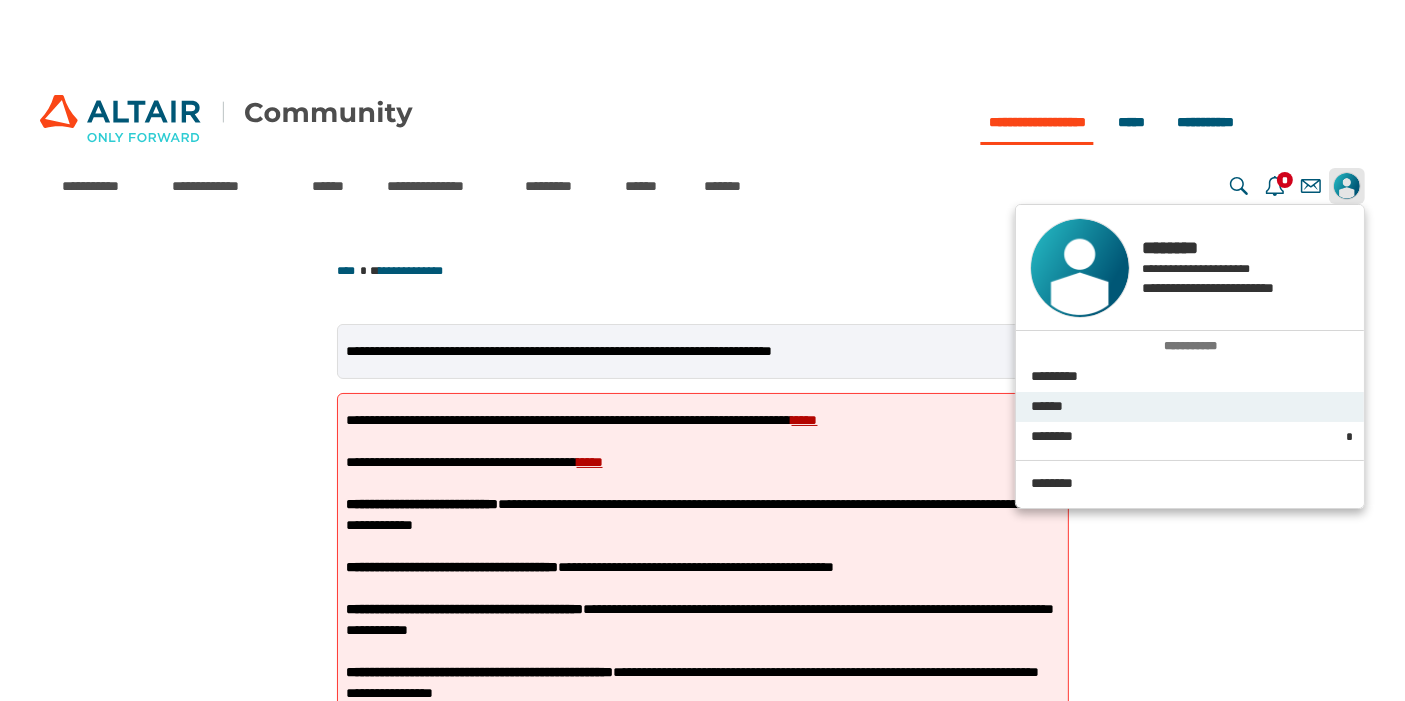 click on "******" at bounding box center [1190, 407] 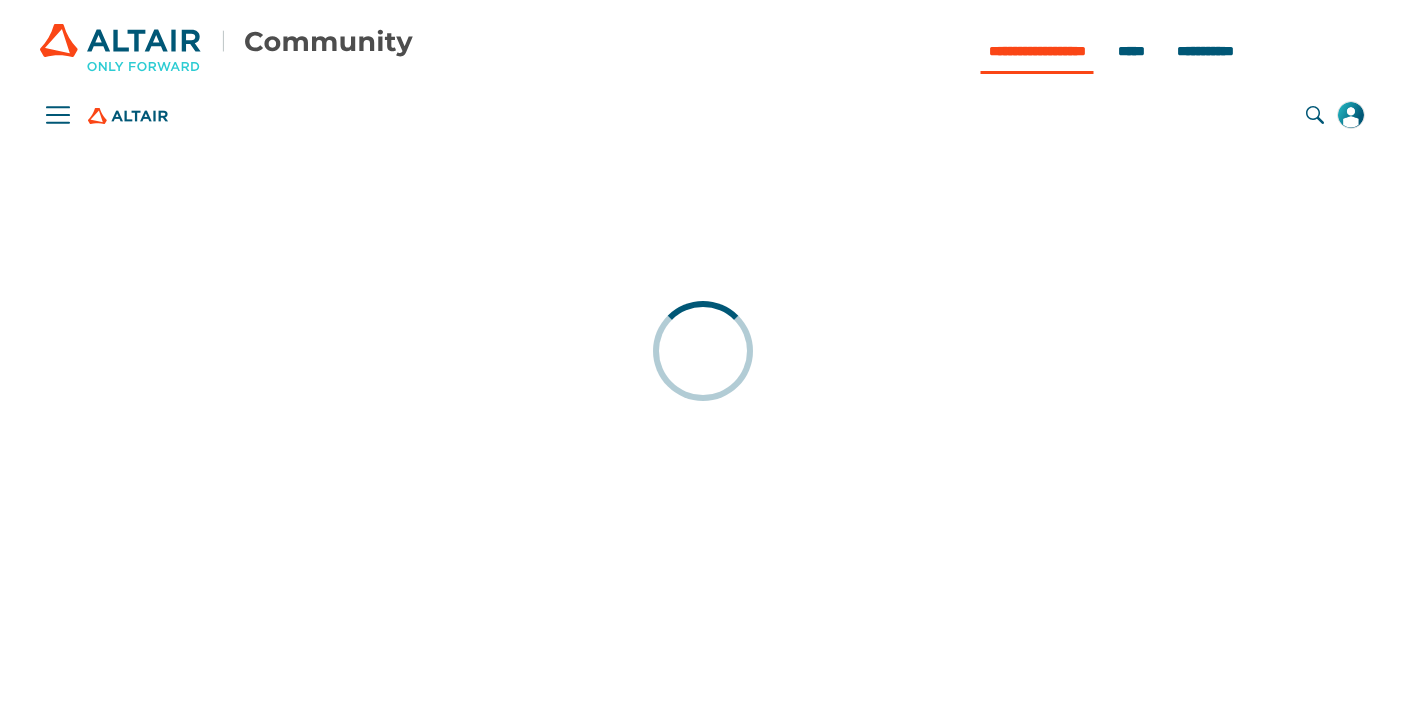 scroll, scrollTop: 0, scrollLeft: 0, axis: both 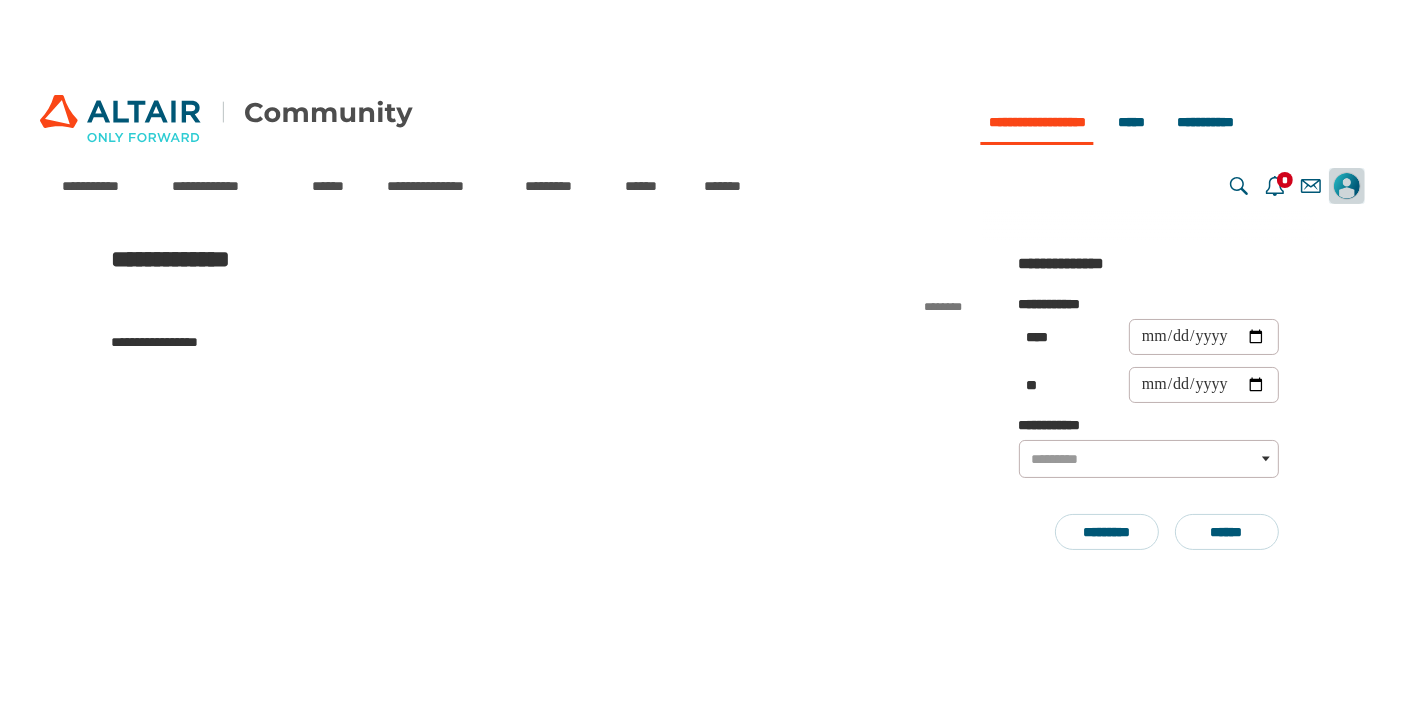 click at bounding box center (1347, 186) 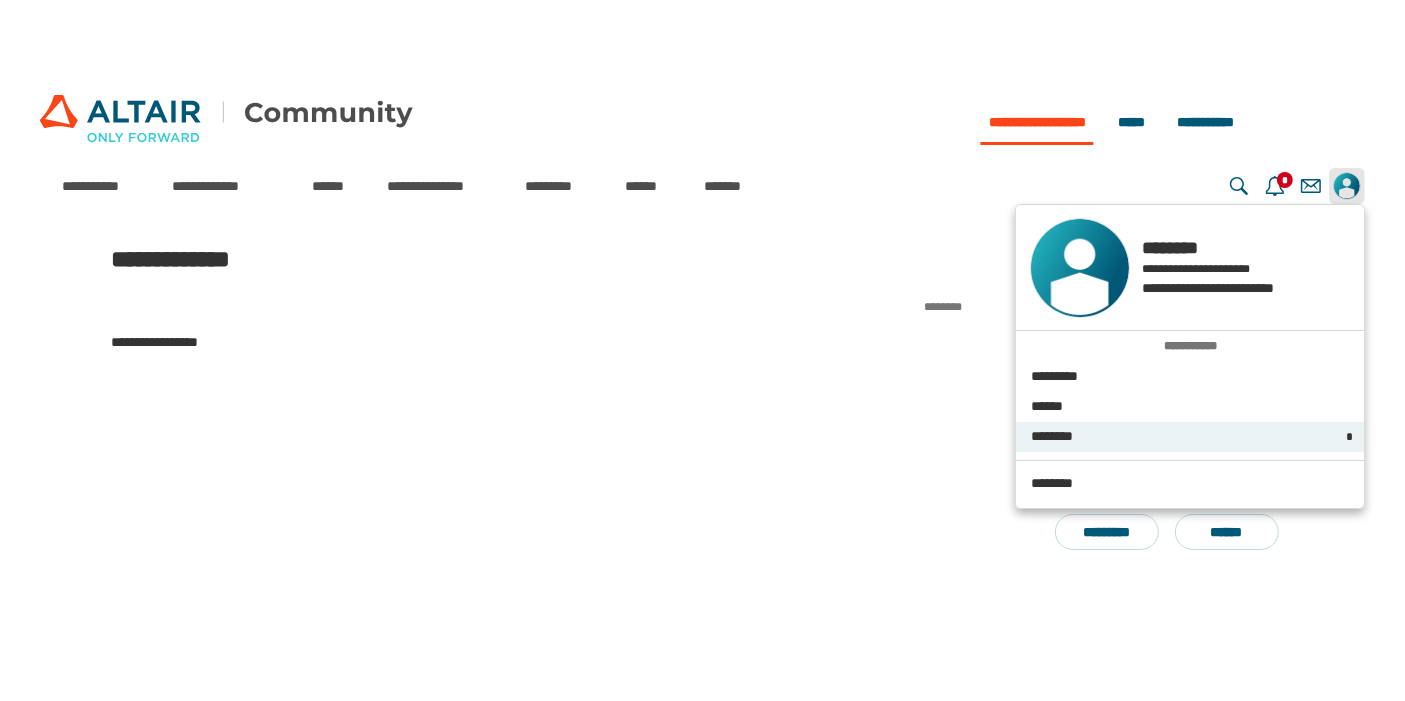 click on "********" at bounding box center [1182, 437] 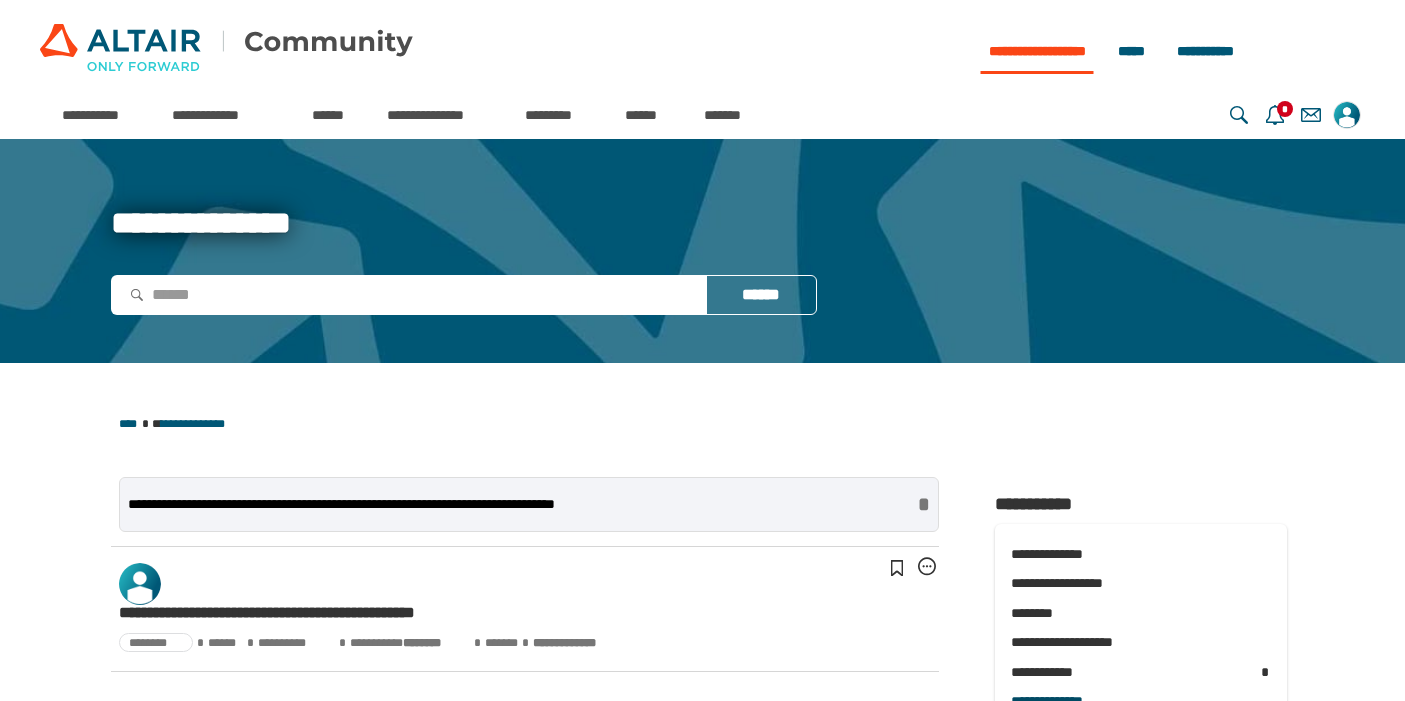 scroll, scrollTop: 0, scrollLeft: 0, axis: both 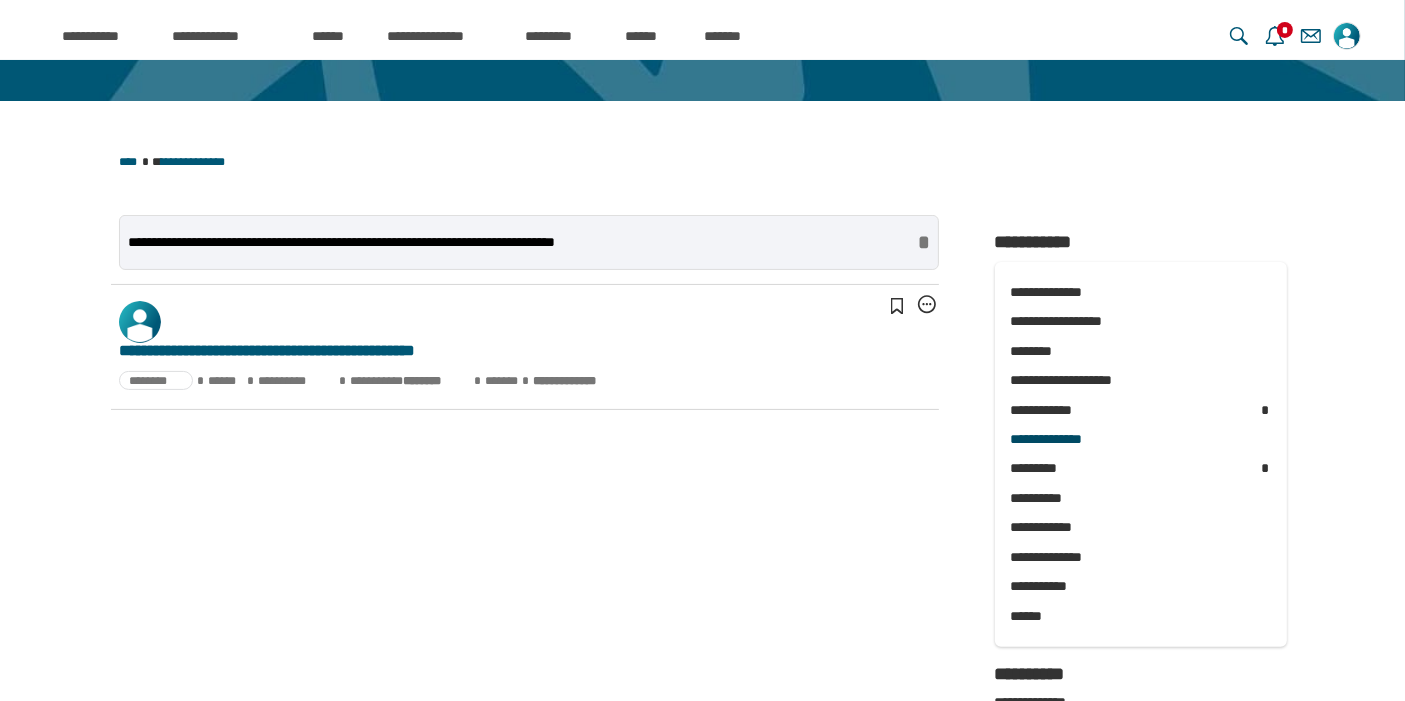 click on "**********" at bounding box center [267, 350] 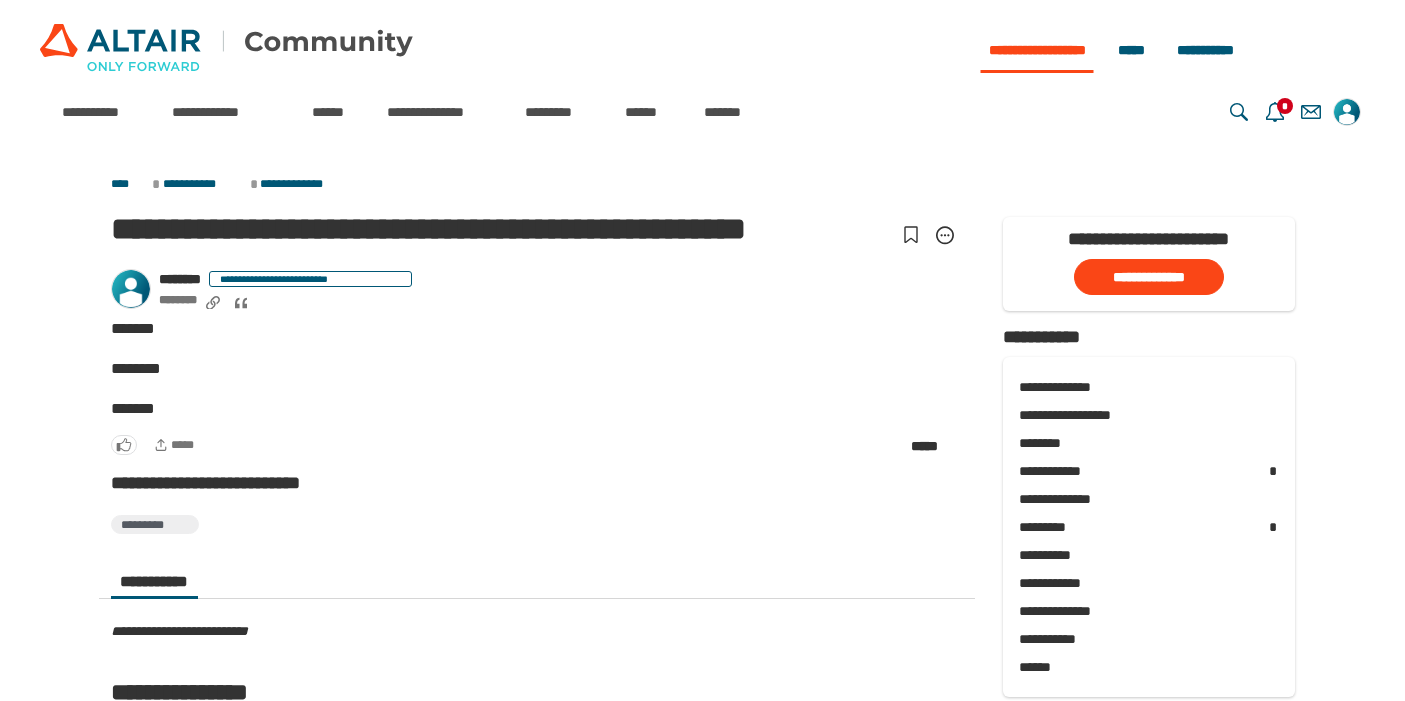scroll, scrollTop: 0, scrollLeft: 0, axis: both 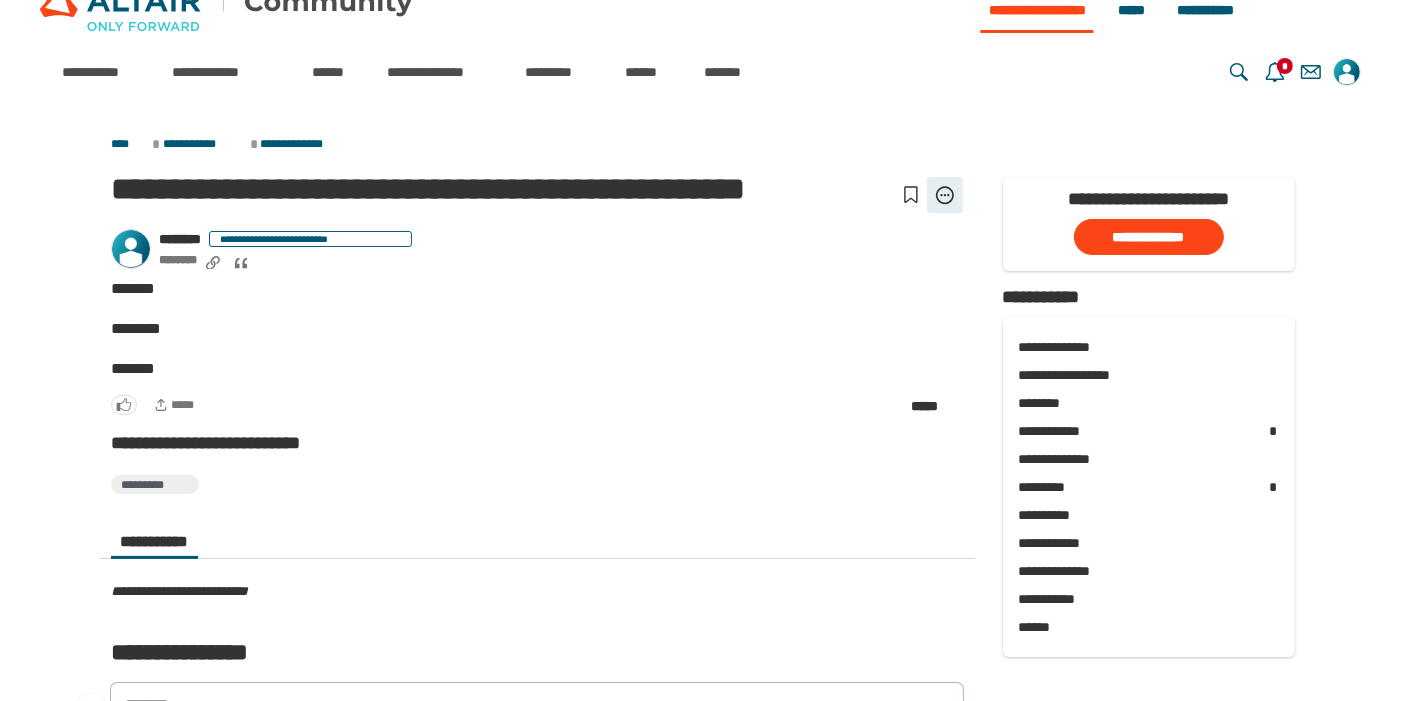 click on "**********" at bounding box center (945, 195) 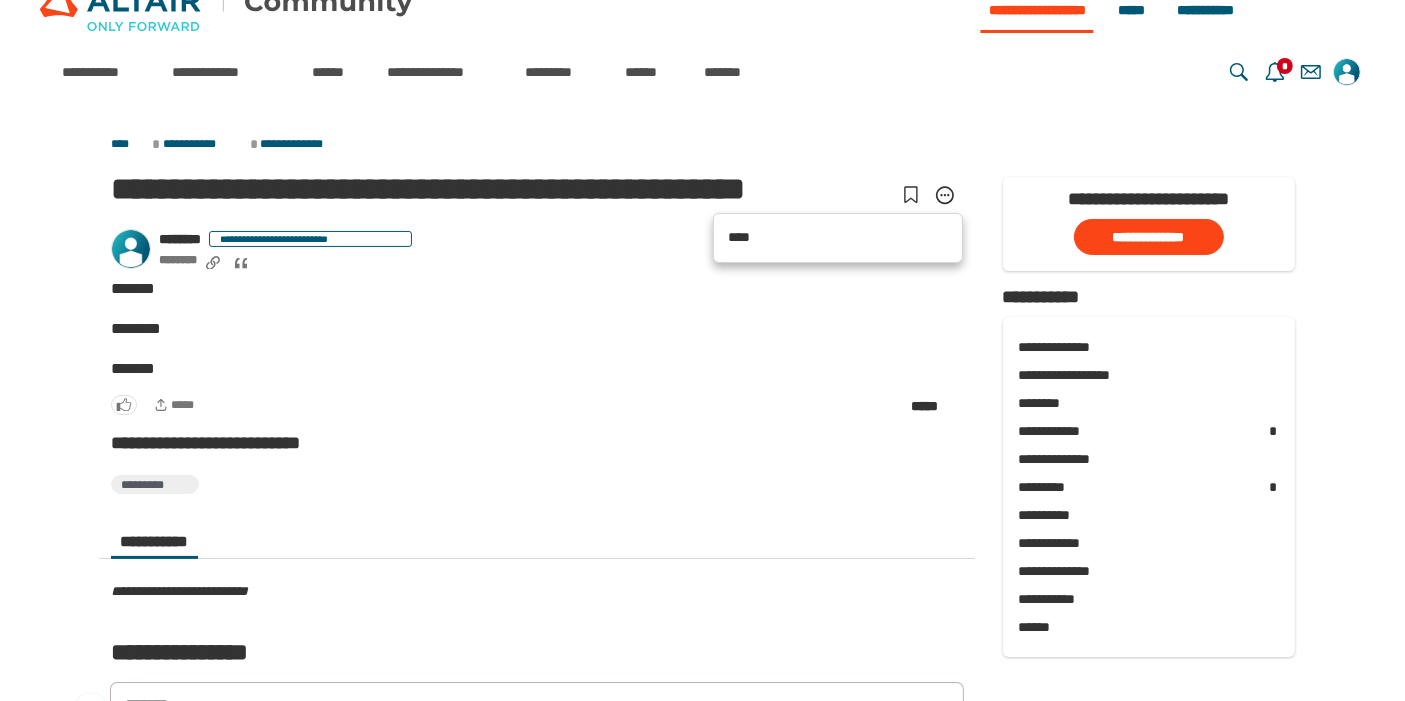 click on "**********" at bounding box center (702, 560) 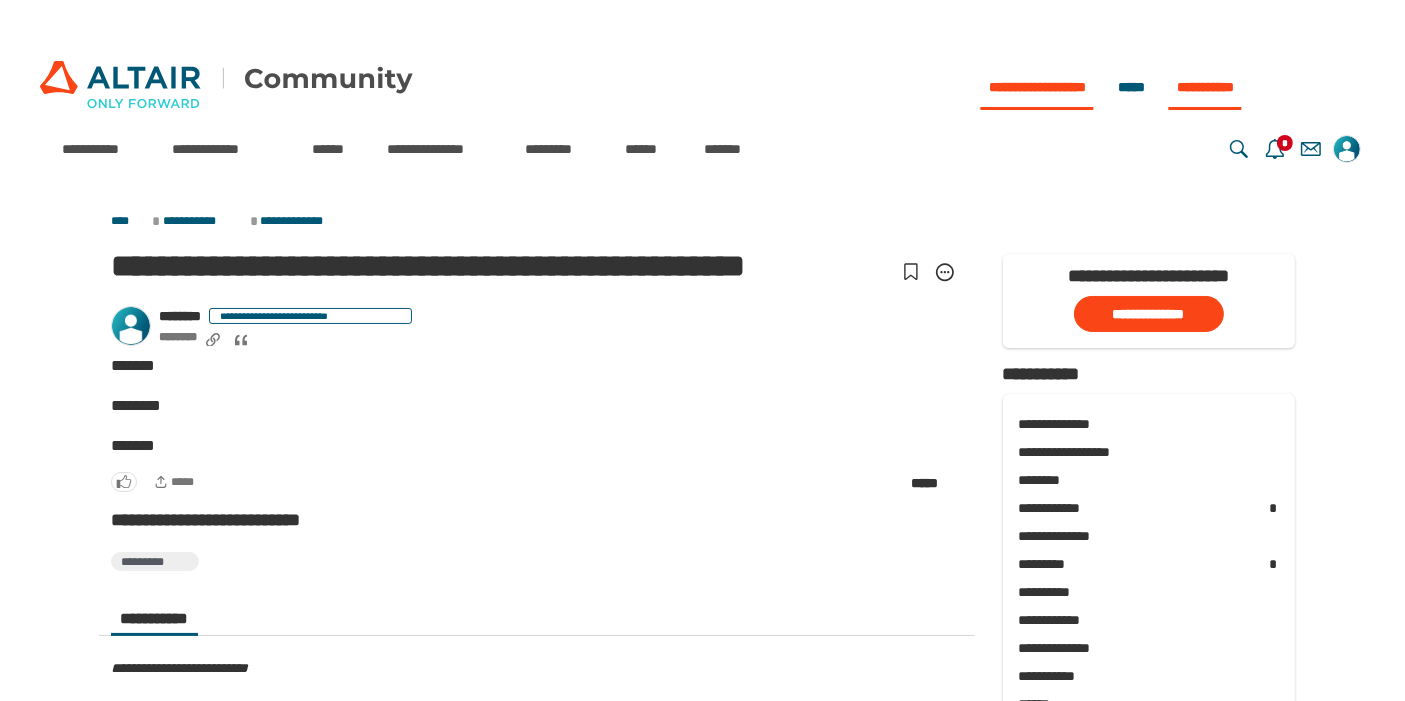 scroll, scrollTop: 0, scrollLeft: 0, axis: both 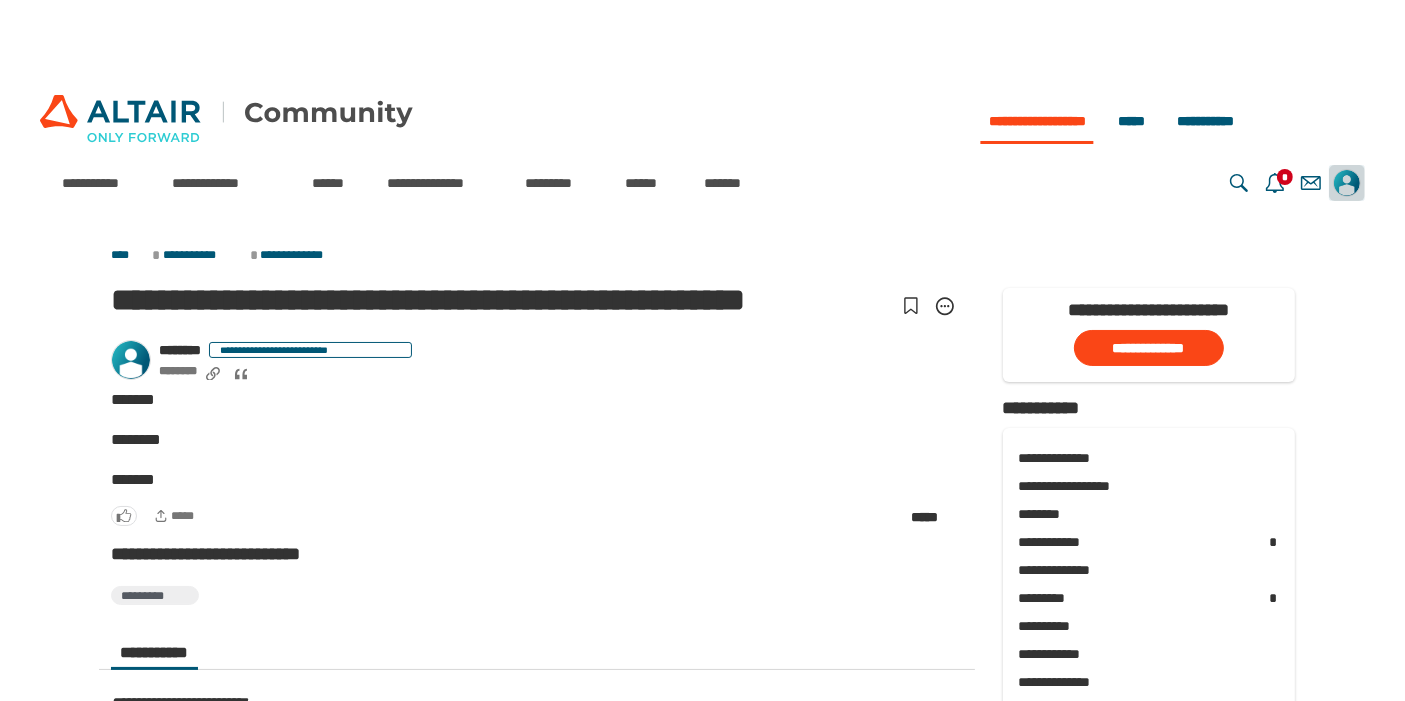 click at bounding box center (1347, 183) 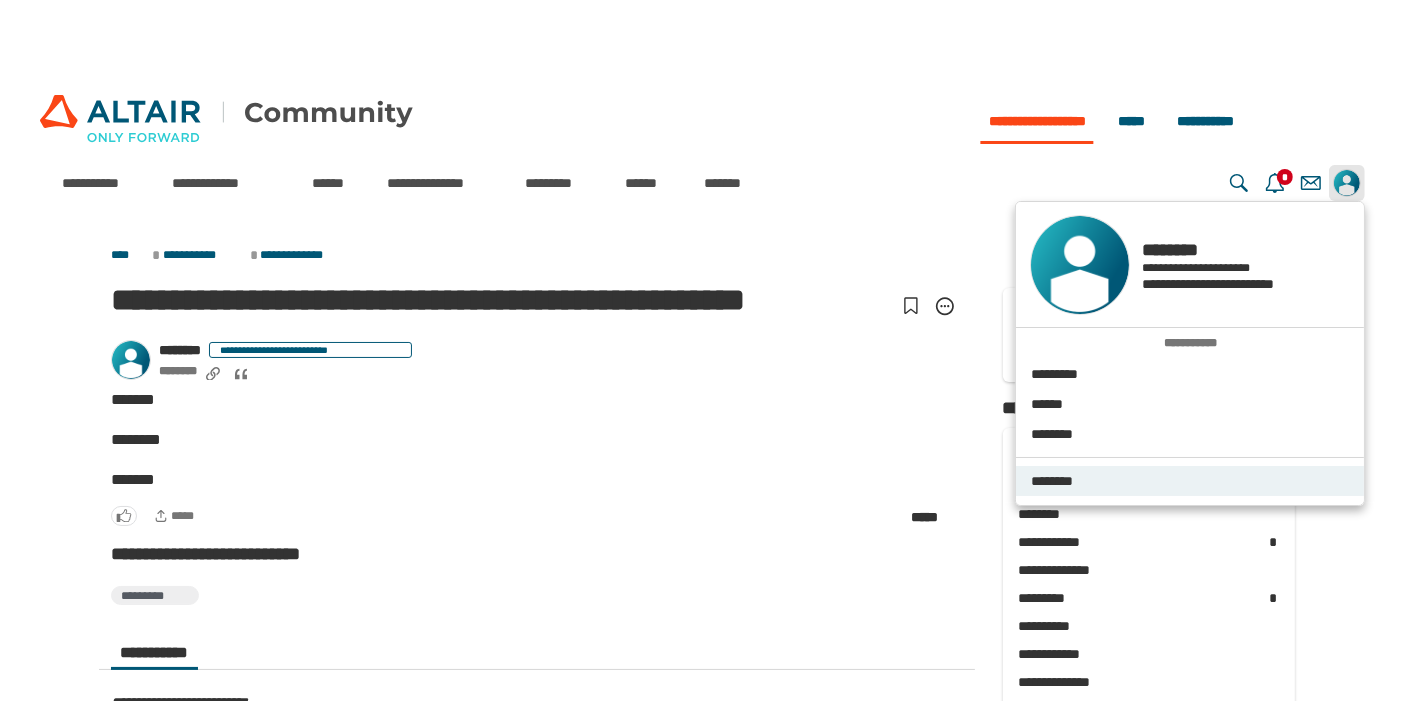 click on "********" at bounding box center (1190, 481) 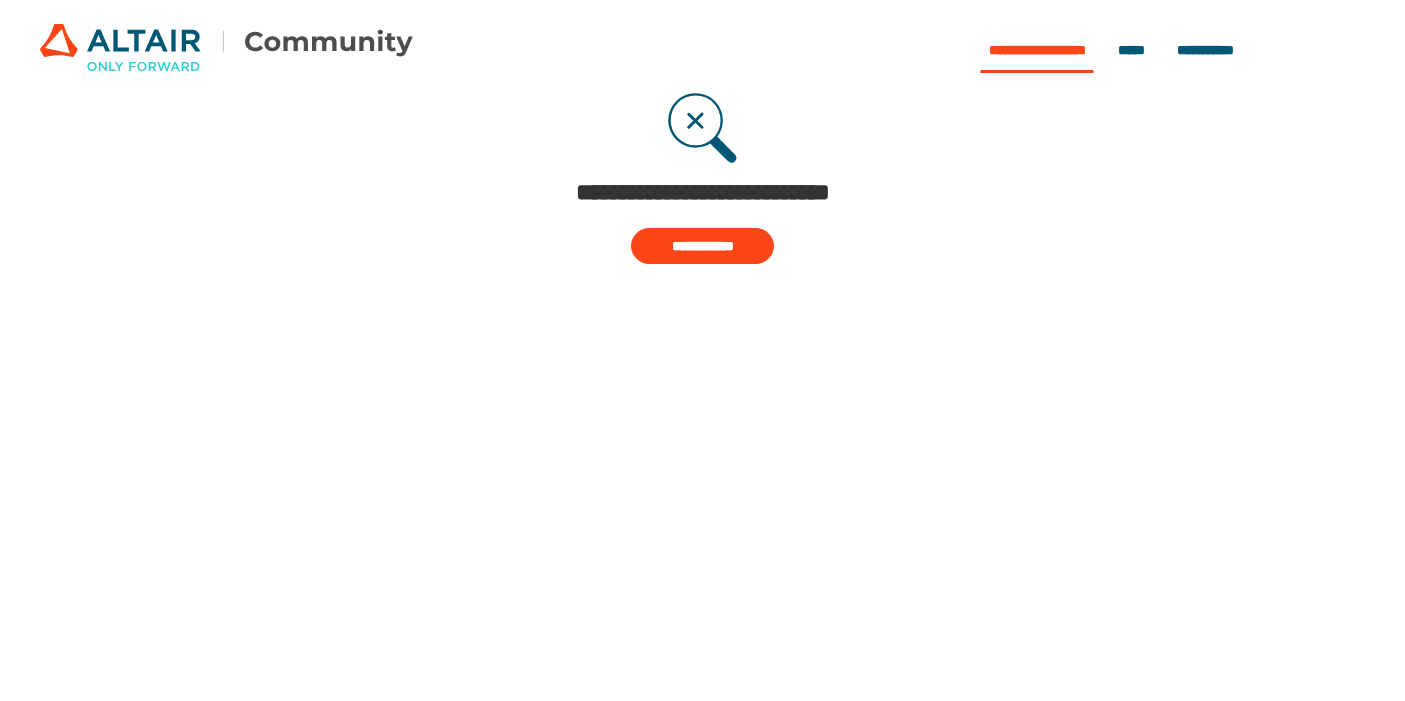 scroll, scrollTop: 0, scrollLeft: 0, axis: both 